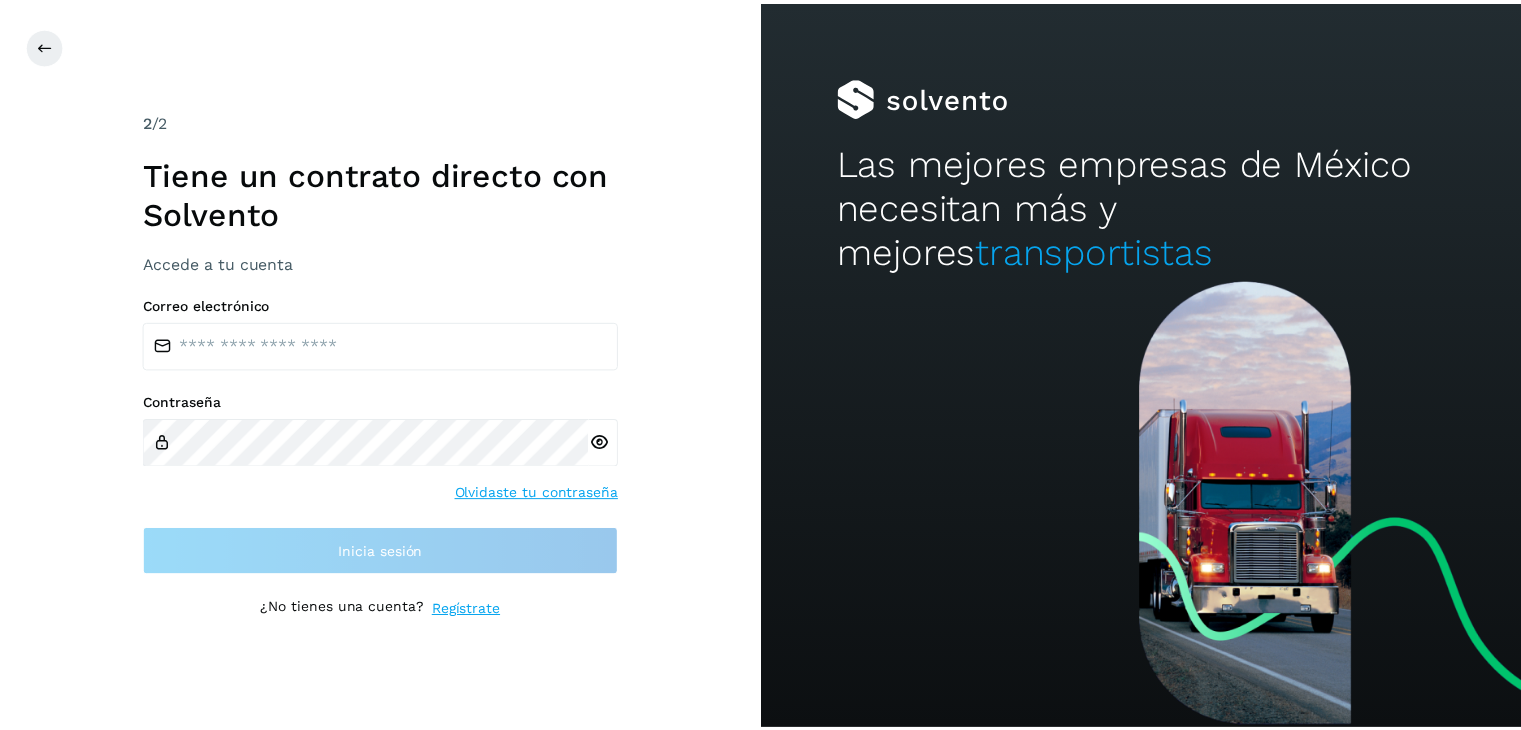 scroll, scrollTop: 0, scrollLeft: 0, axis: both 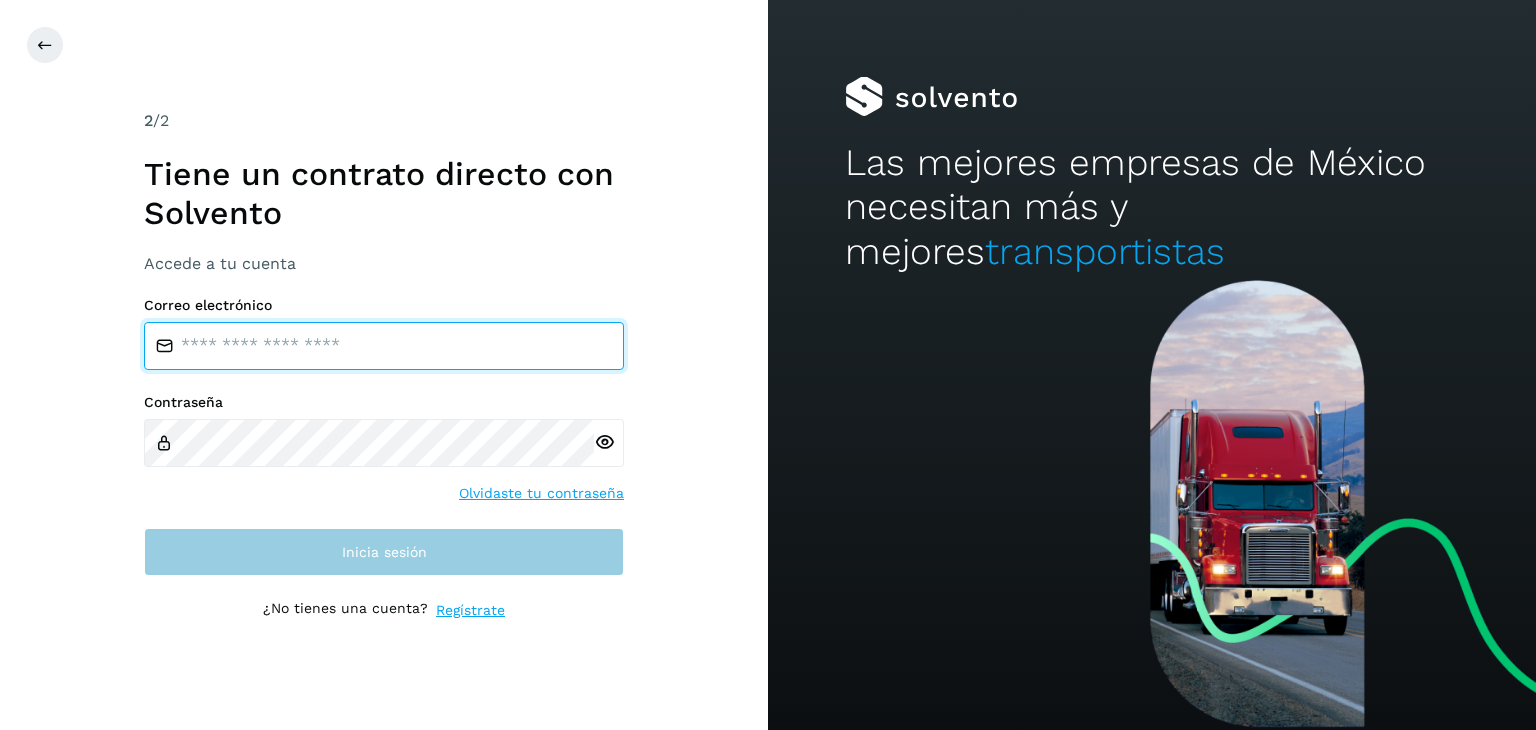 type on "**********" 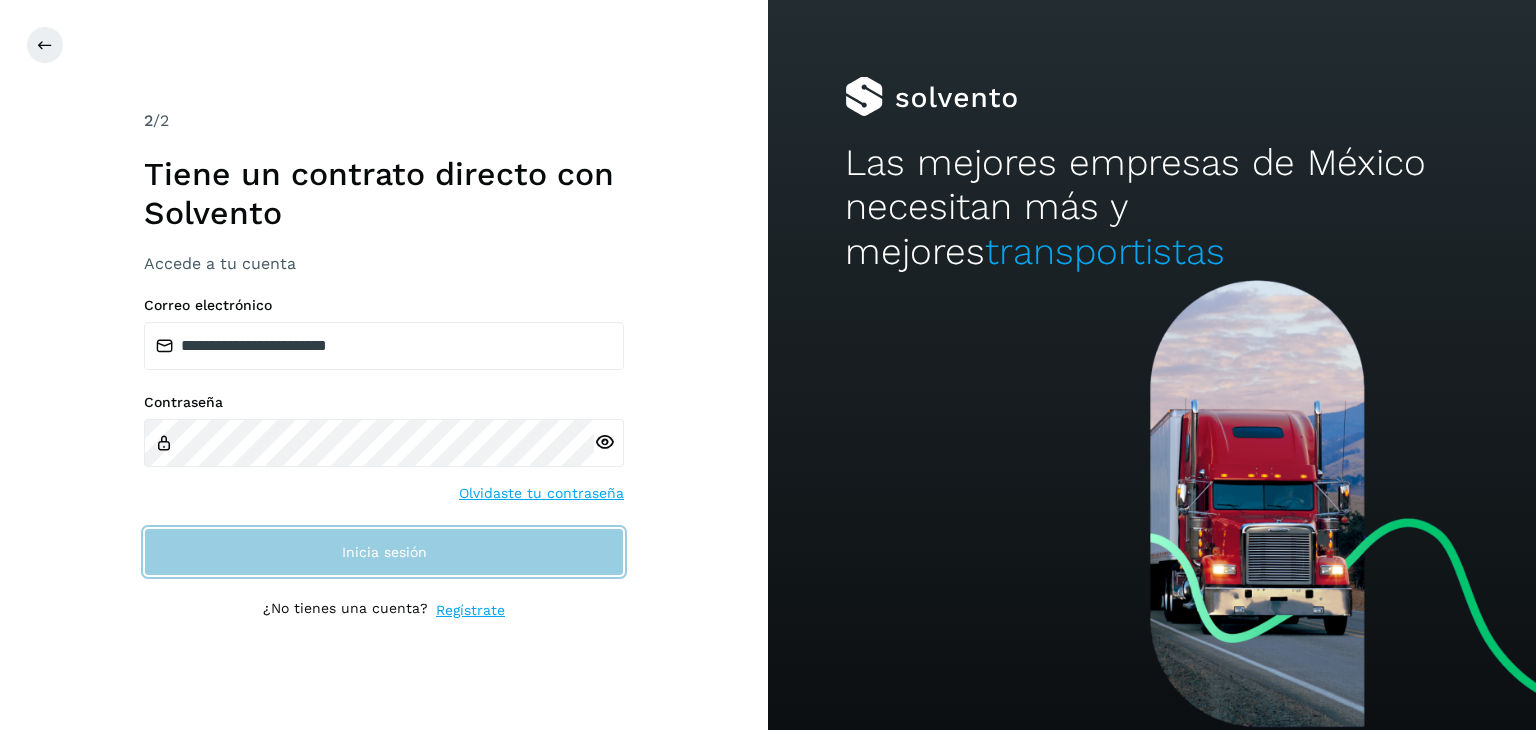 click on "Inicia sesión" 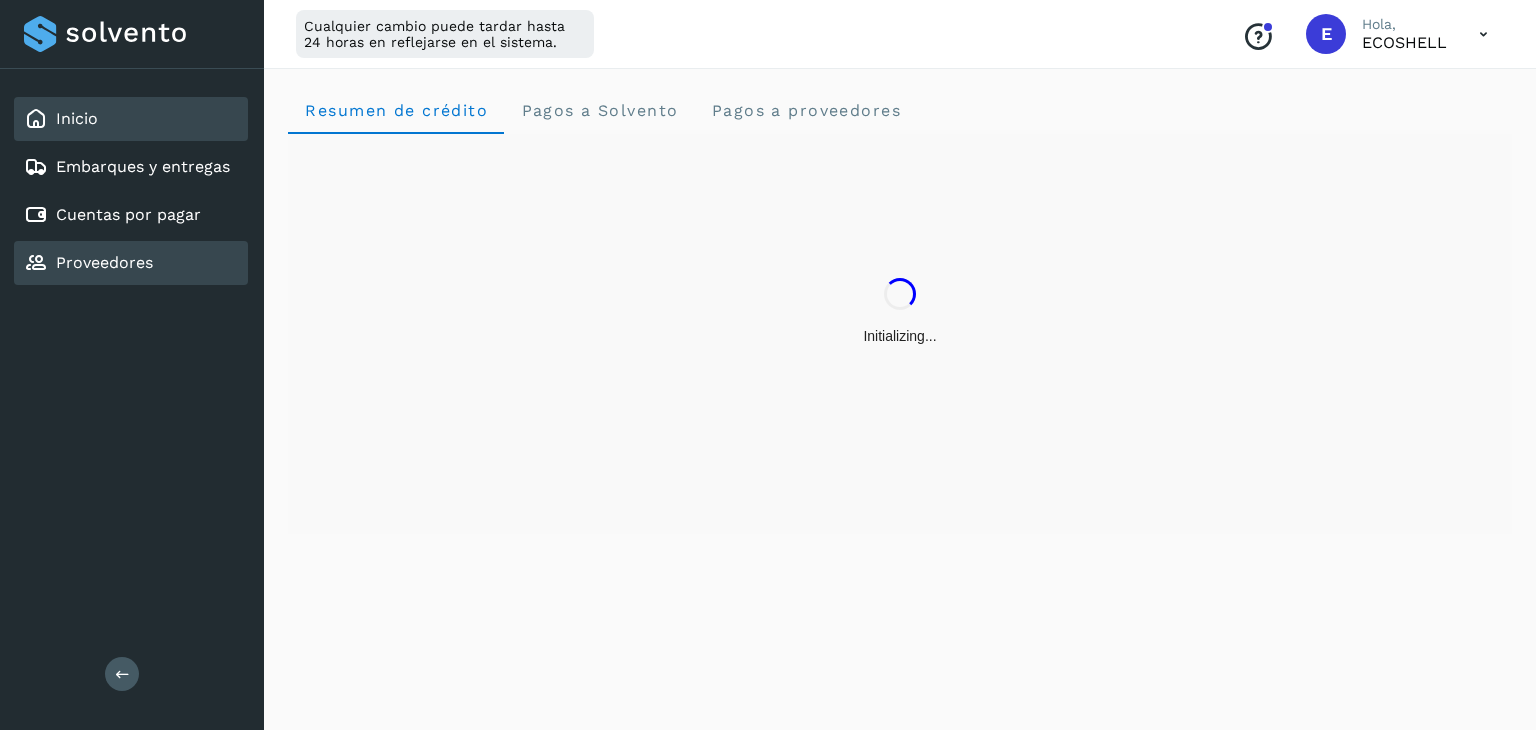click on "Proveedores" at bounding box center (104, 262) 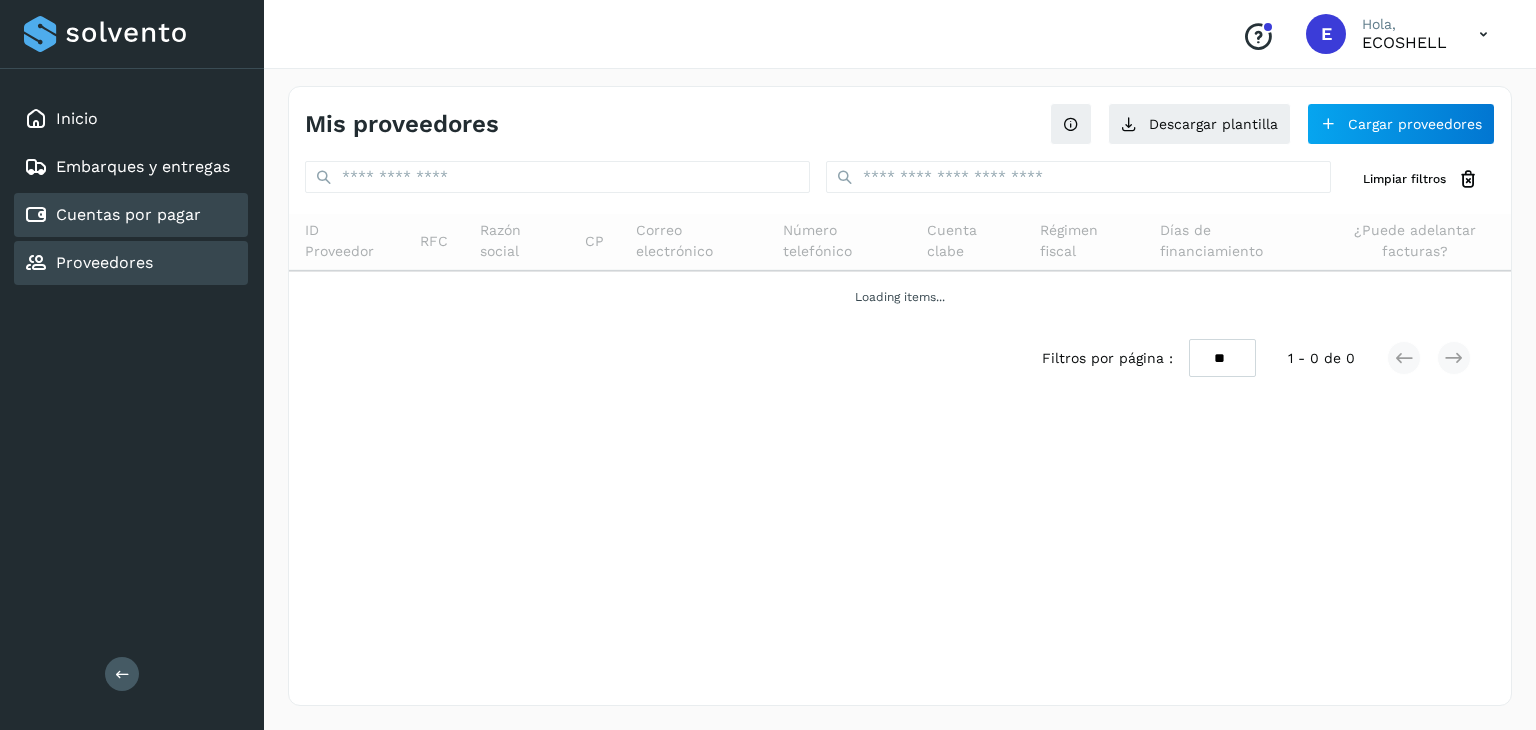 click on "Cuentas por pagar" at bounding box center (128, 214) 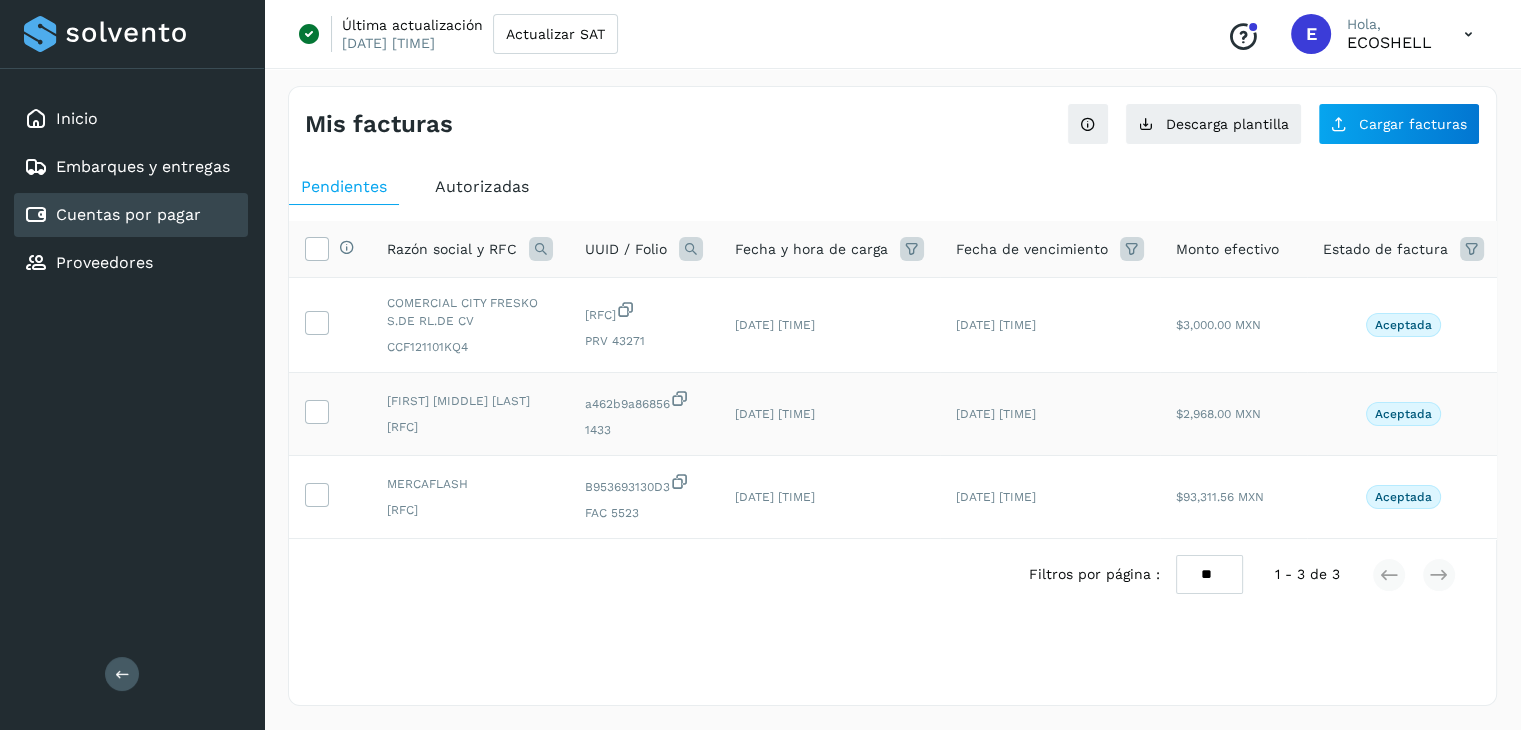 scroll, scrollTop: 4, scrollLeft: 0, axis: vertical 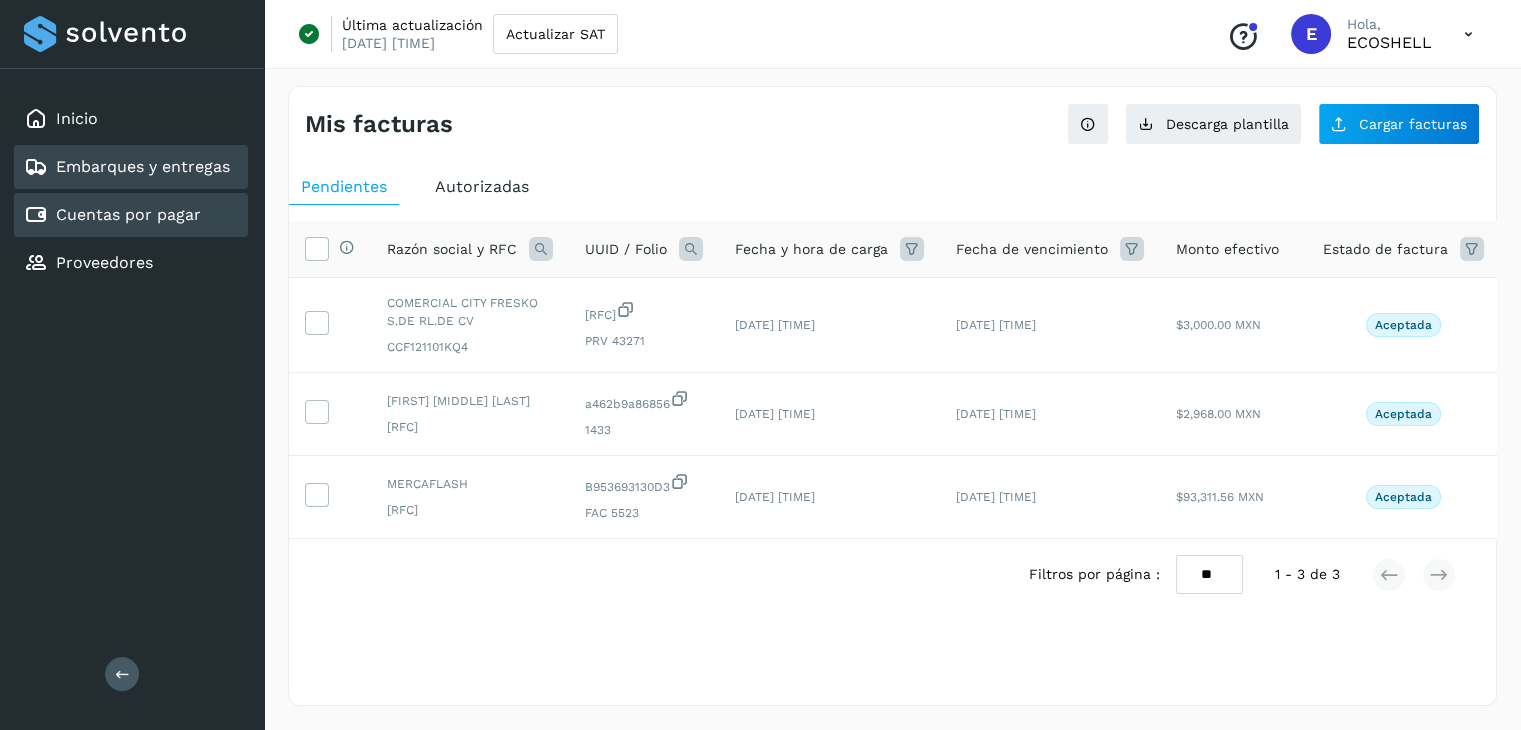 click on "Embarques y entregas" at bounding box center (127, 167) 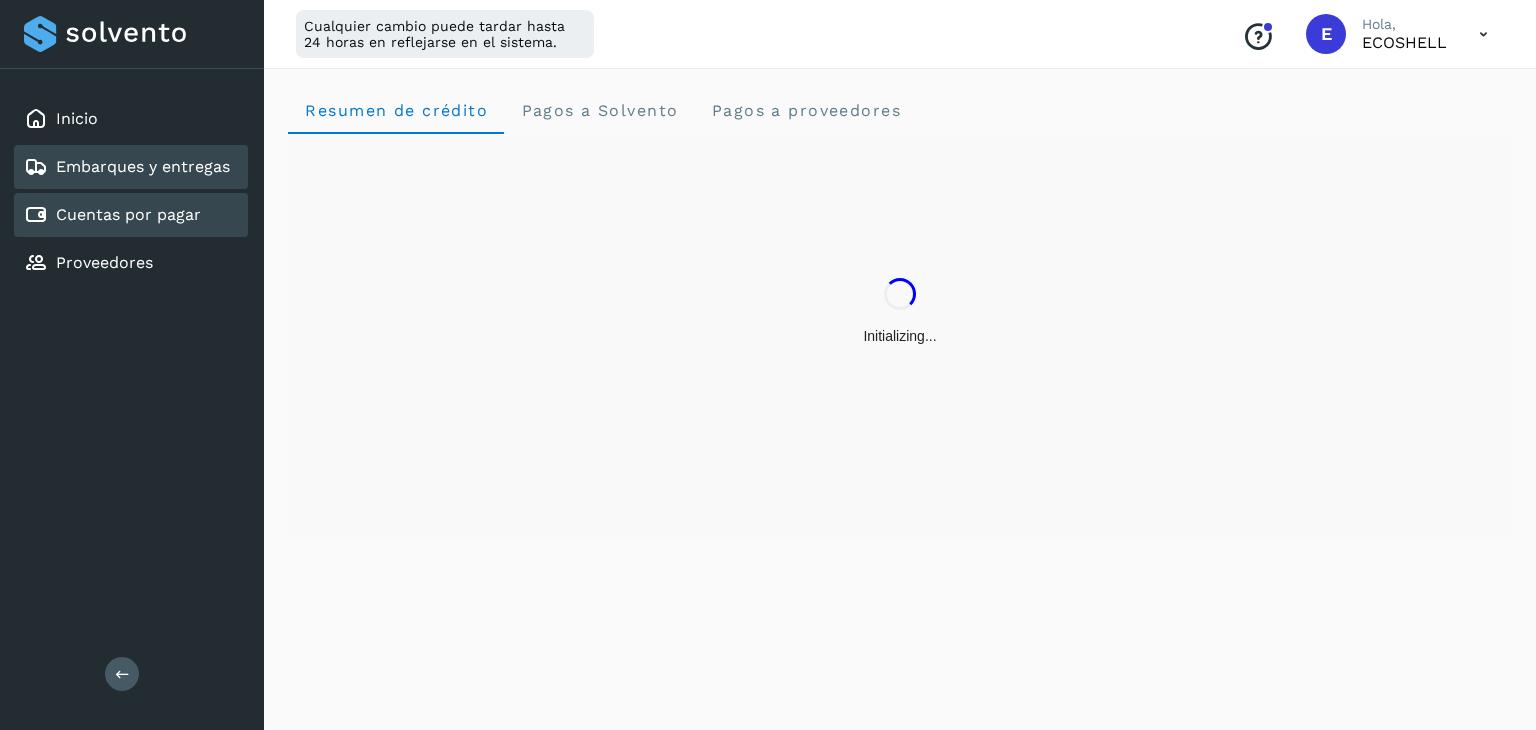 click on "Cuentas por pagar" 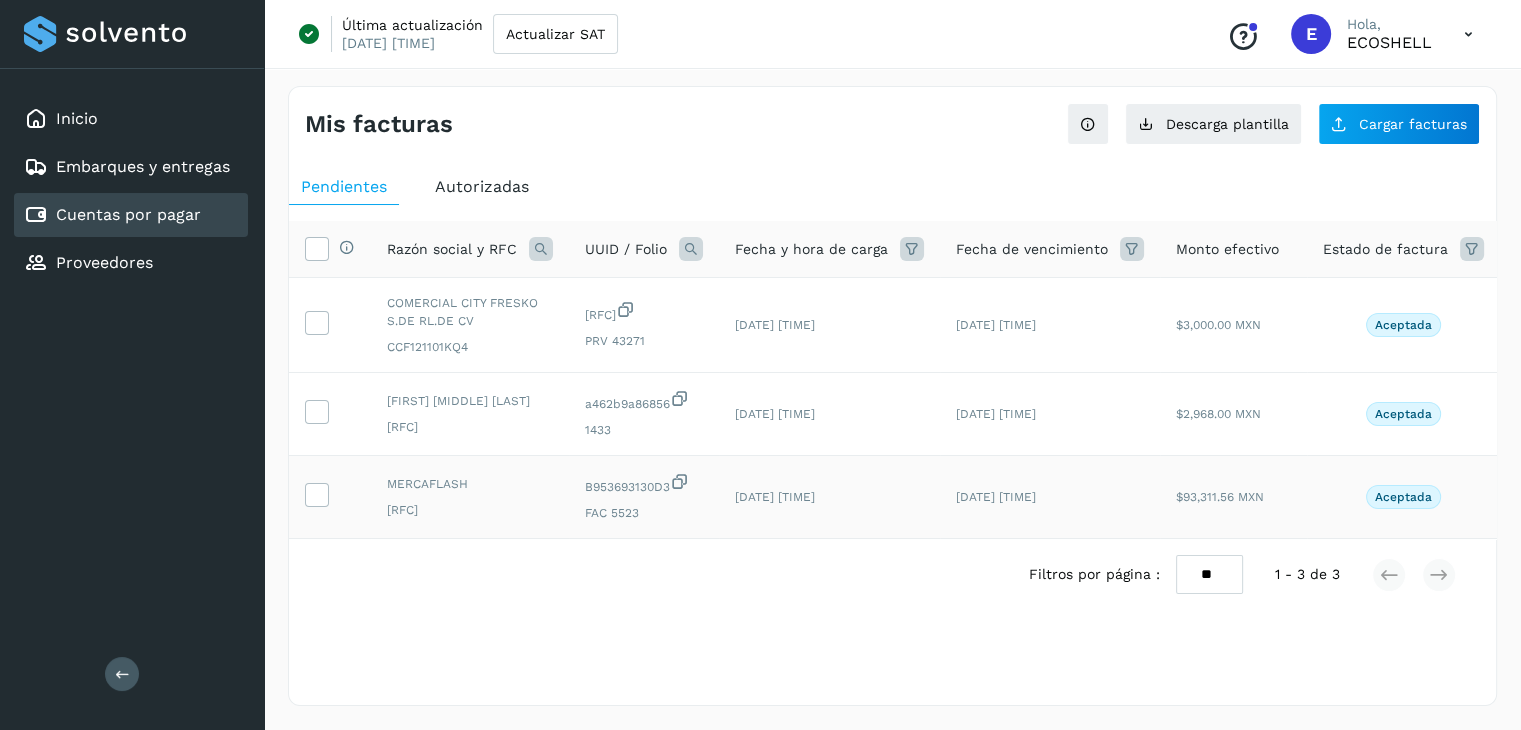 scroll, scrollTop: 4, scrollLeft: 0, axis: vertical 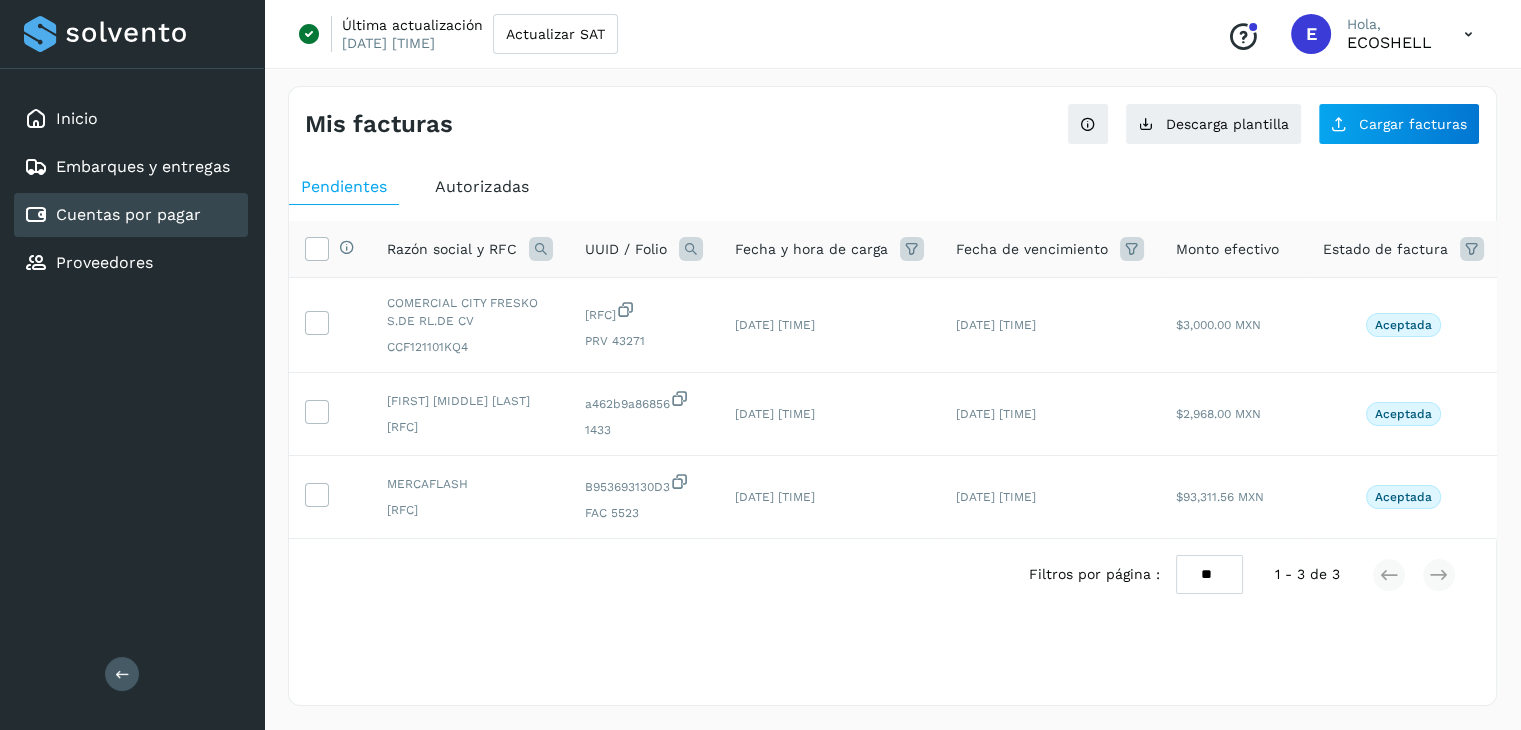 click on "Autorizadas" at bounding box center (482, 186) 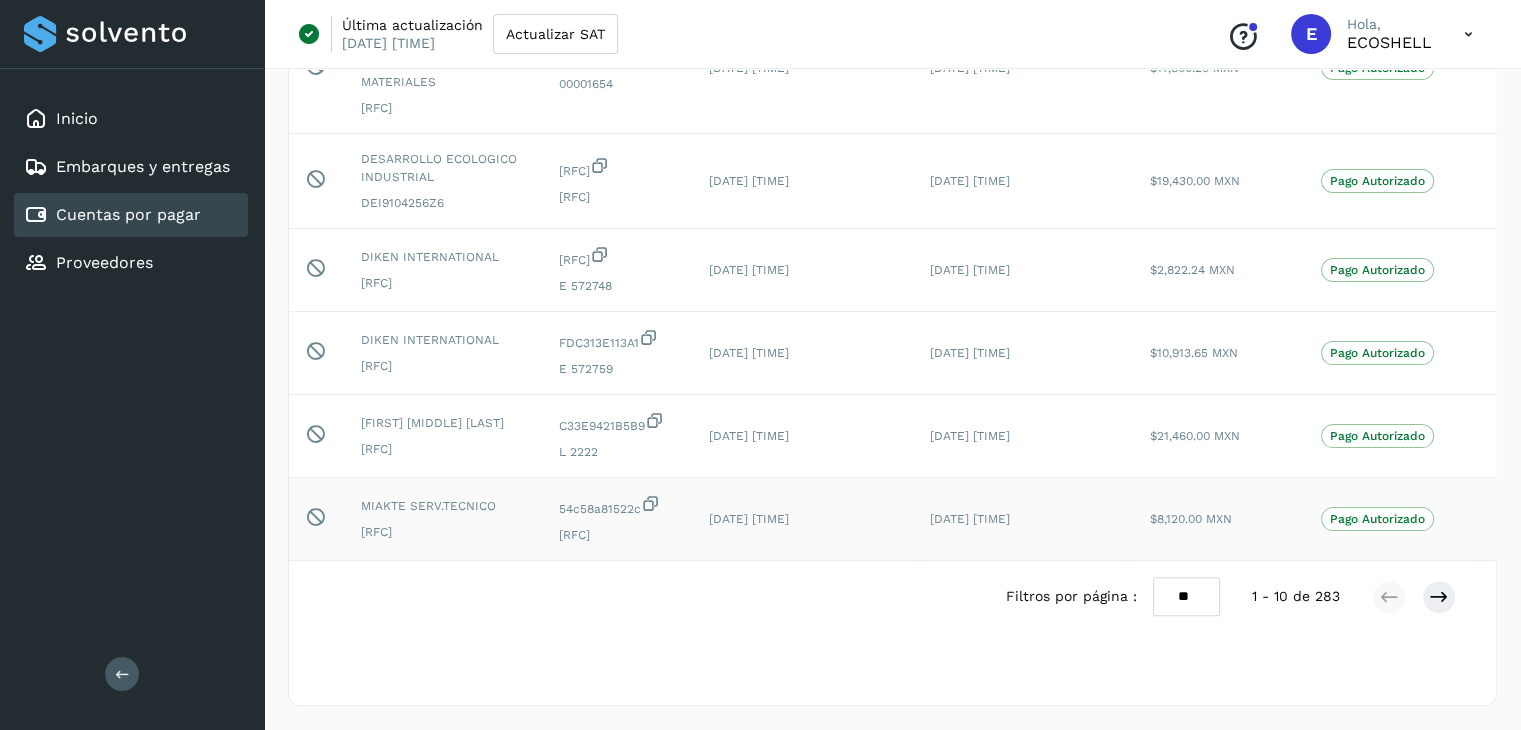 scroll, scrollTop: 4, scrollLeft: 0, axis: vertical 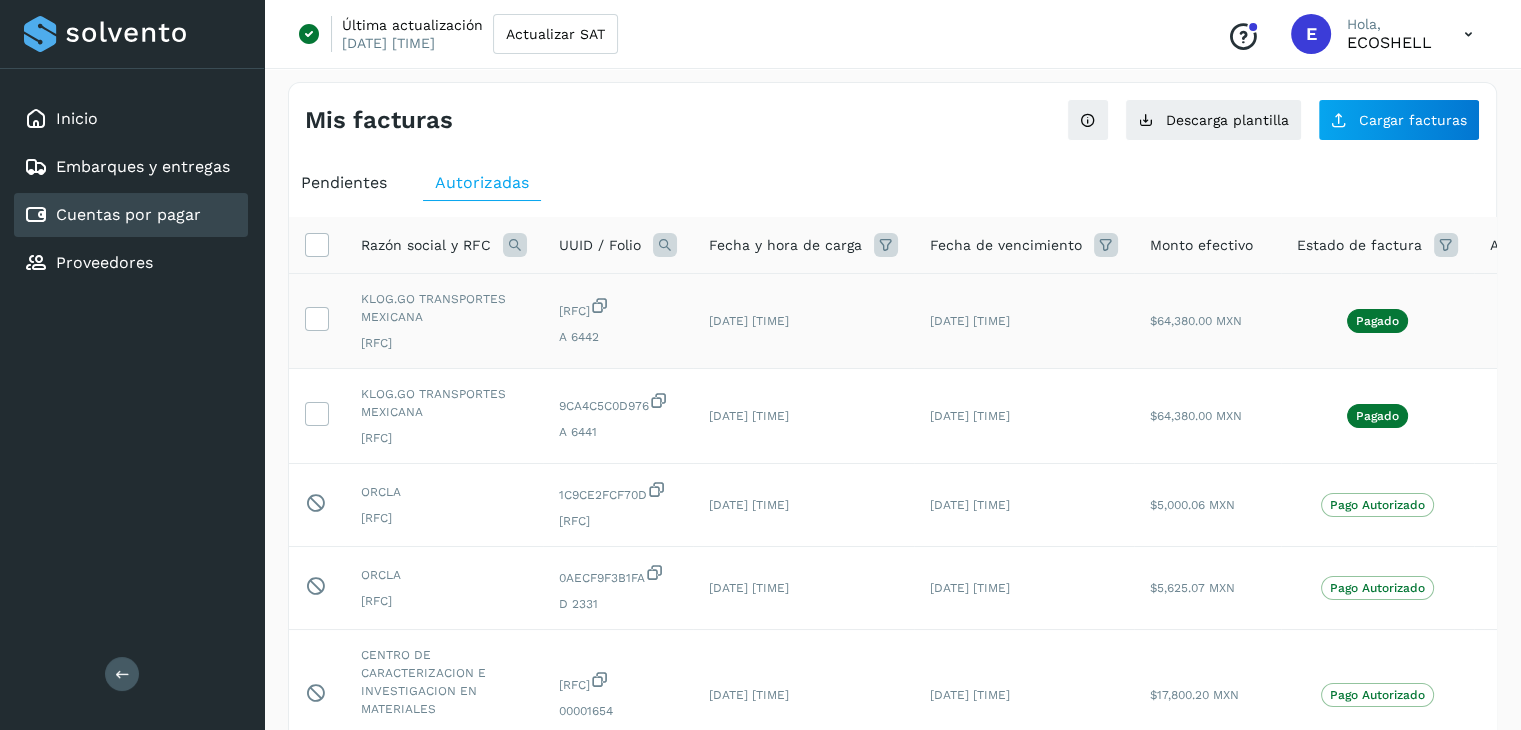 click on "Pagado" 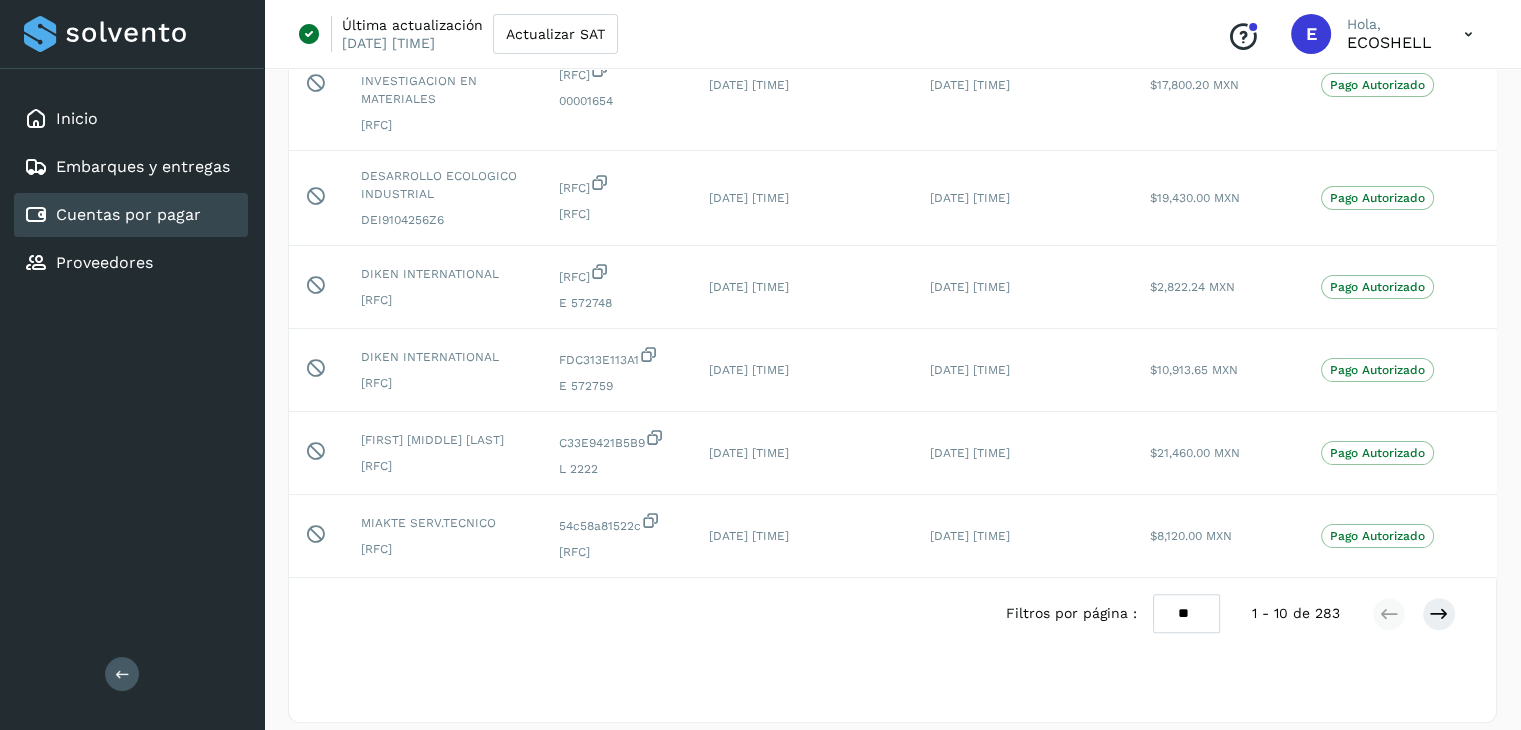 scroll, scrollTop: 643, scrollLeft: 0, axis: vertical 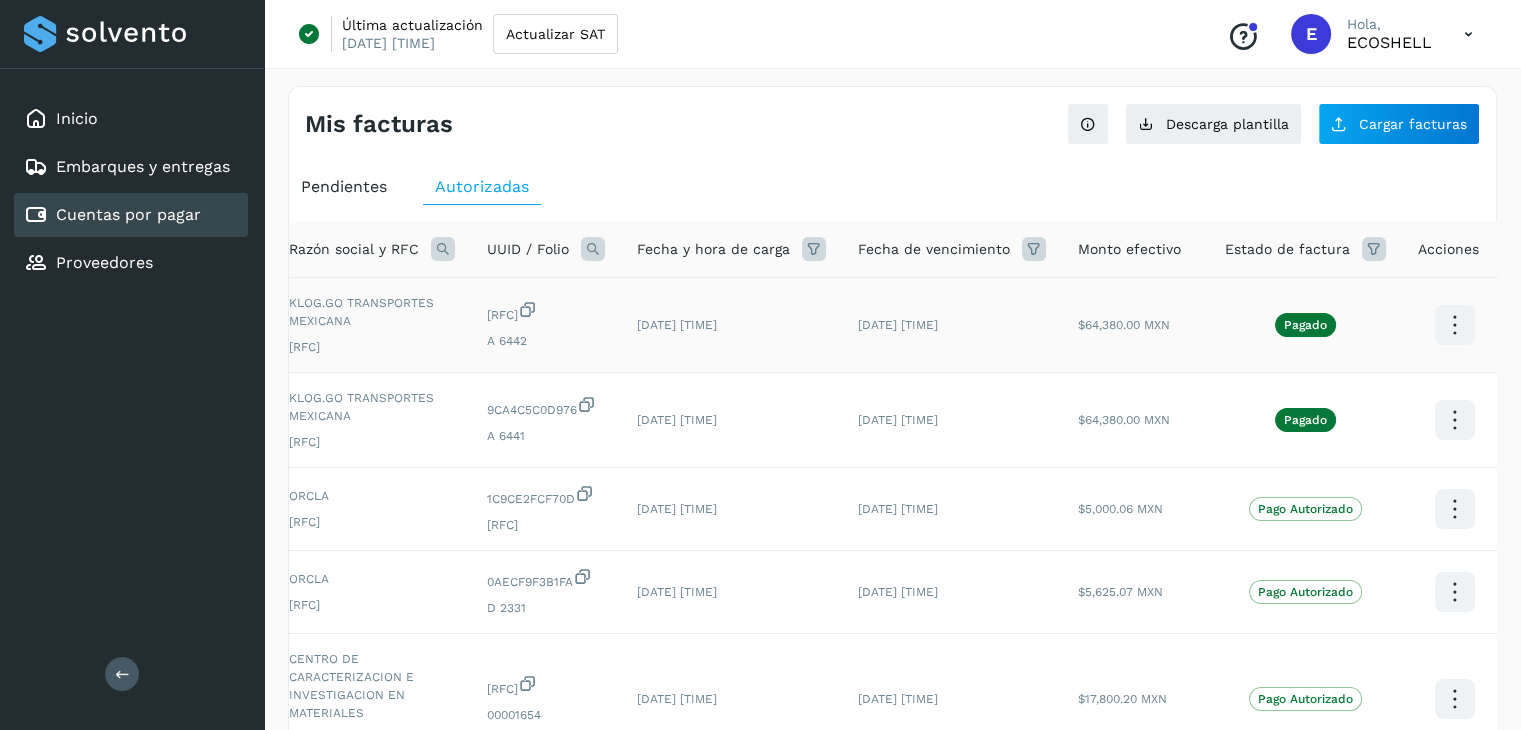 click at bounding box center [1454, 325] 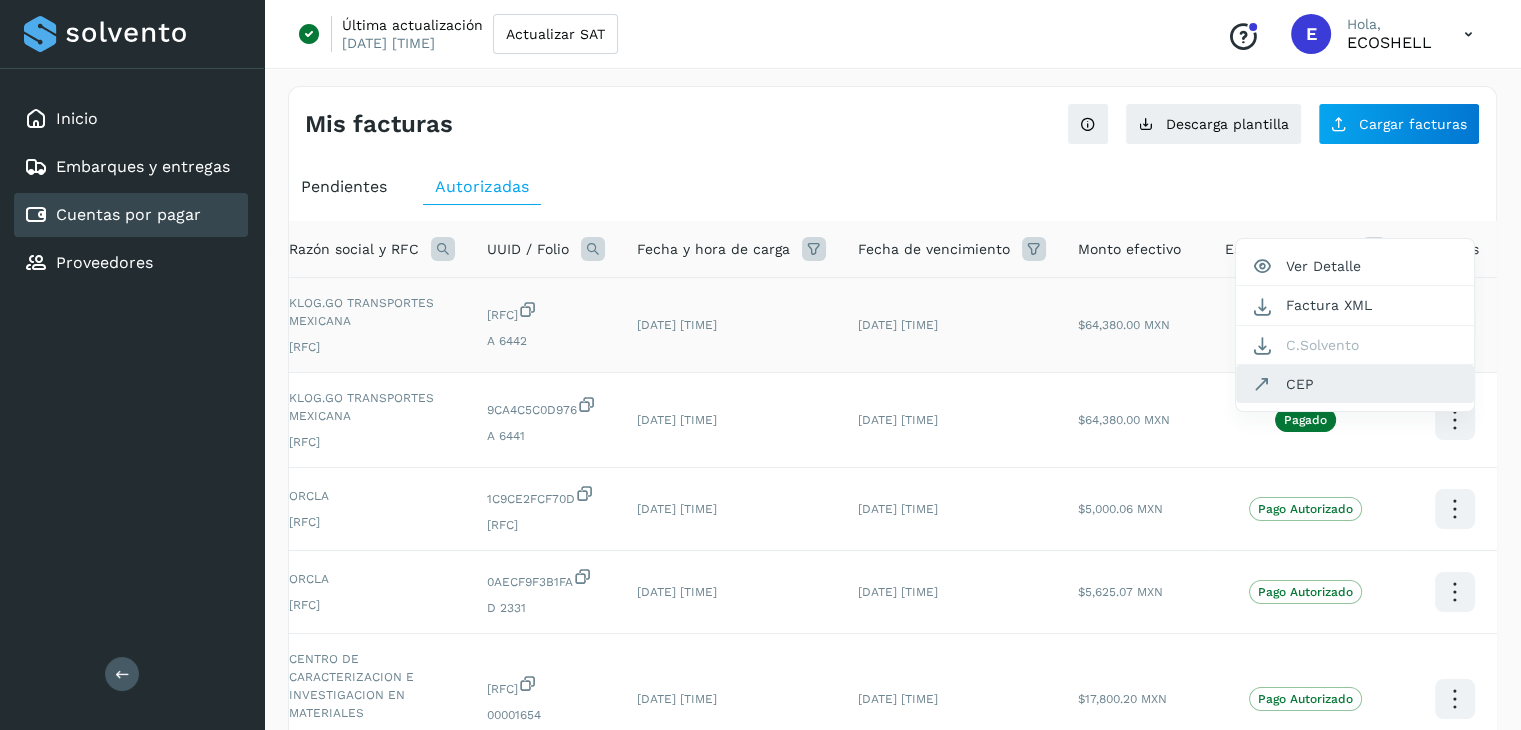 click on "CEP" 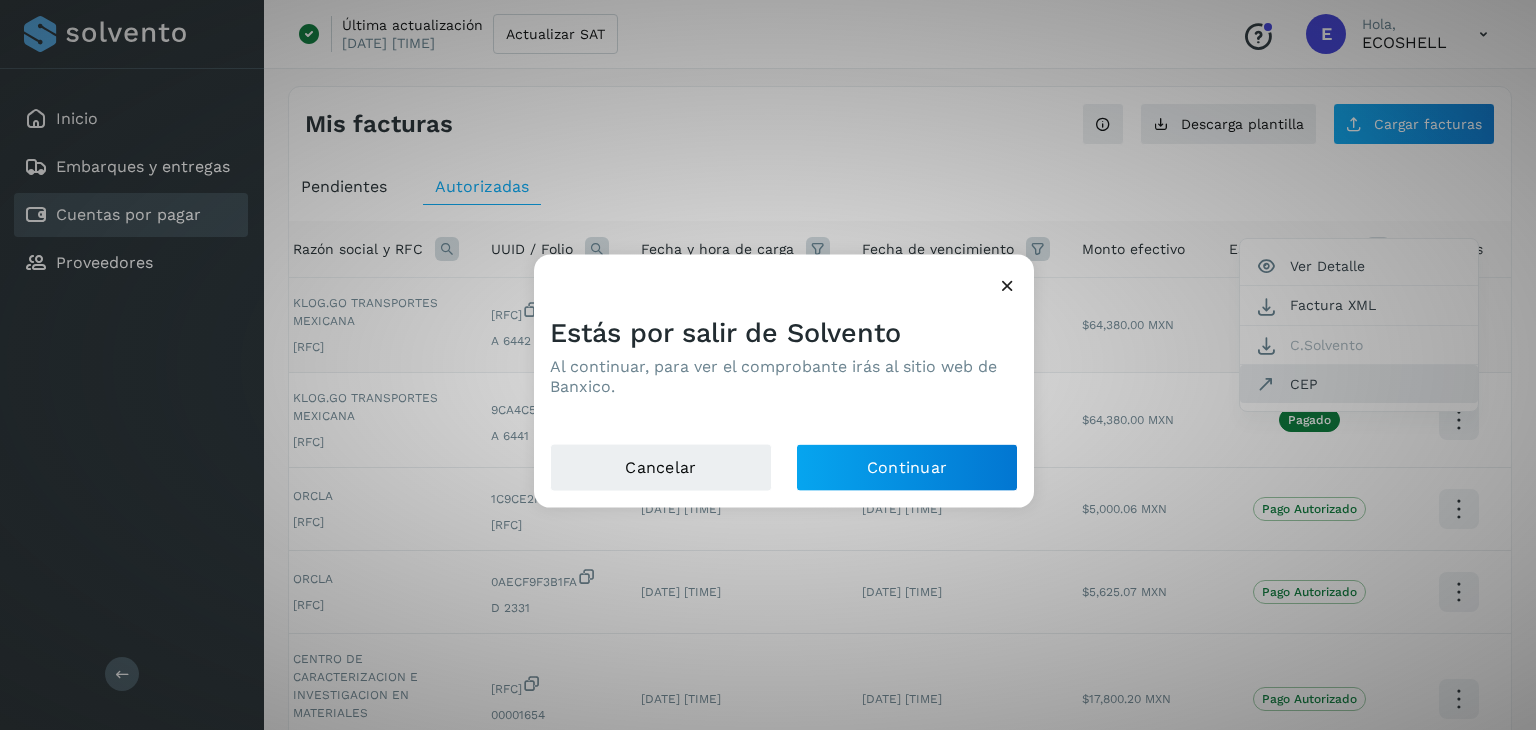 scroll, scrollTop: 0, scrollLeft: 56, axis: horizontal 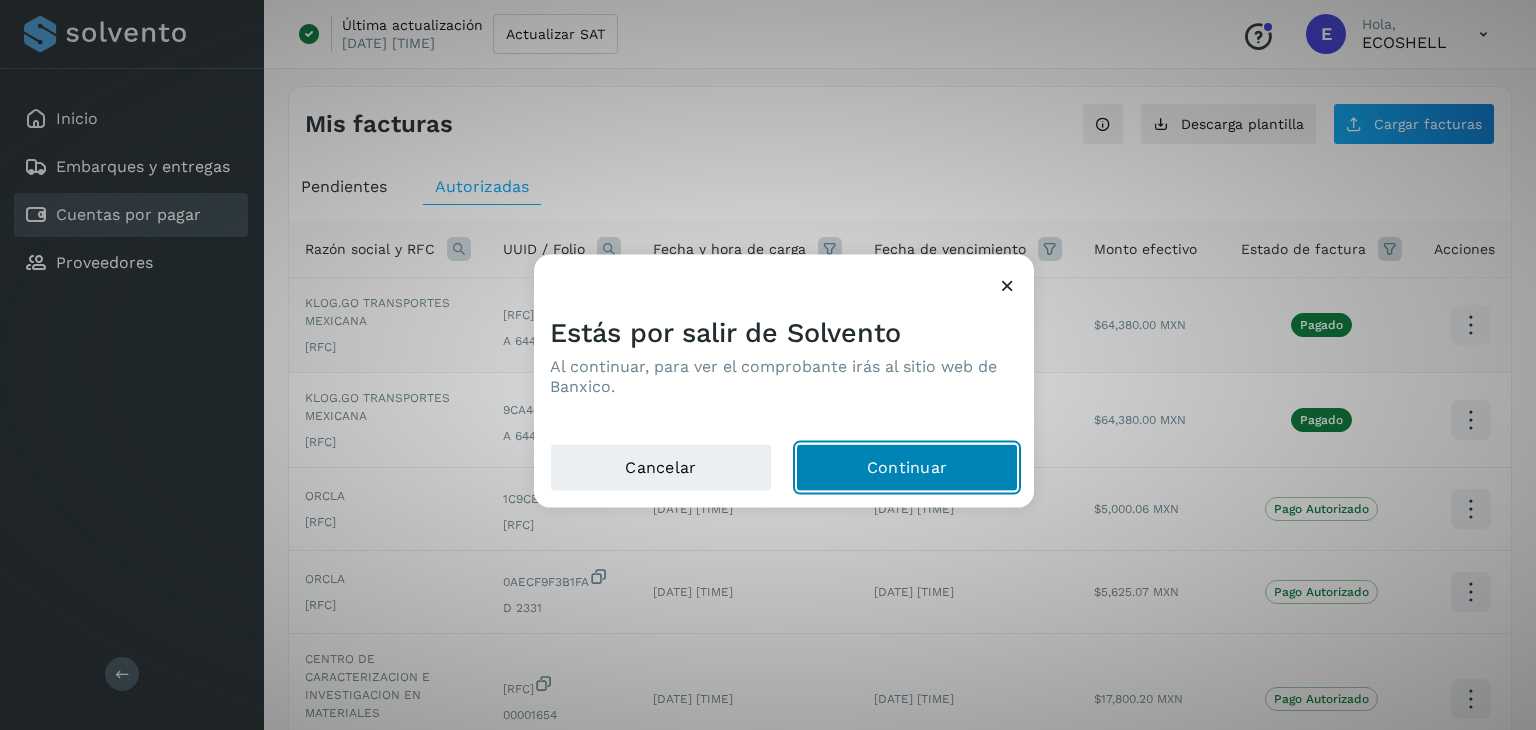 click on "Continuar" 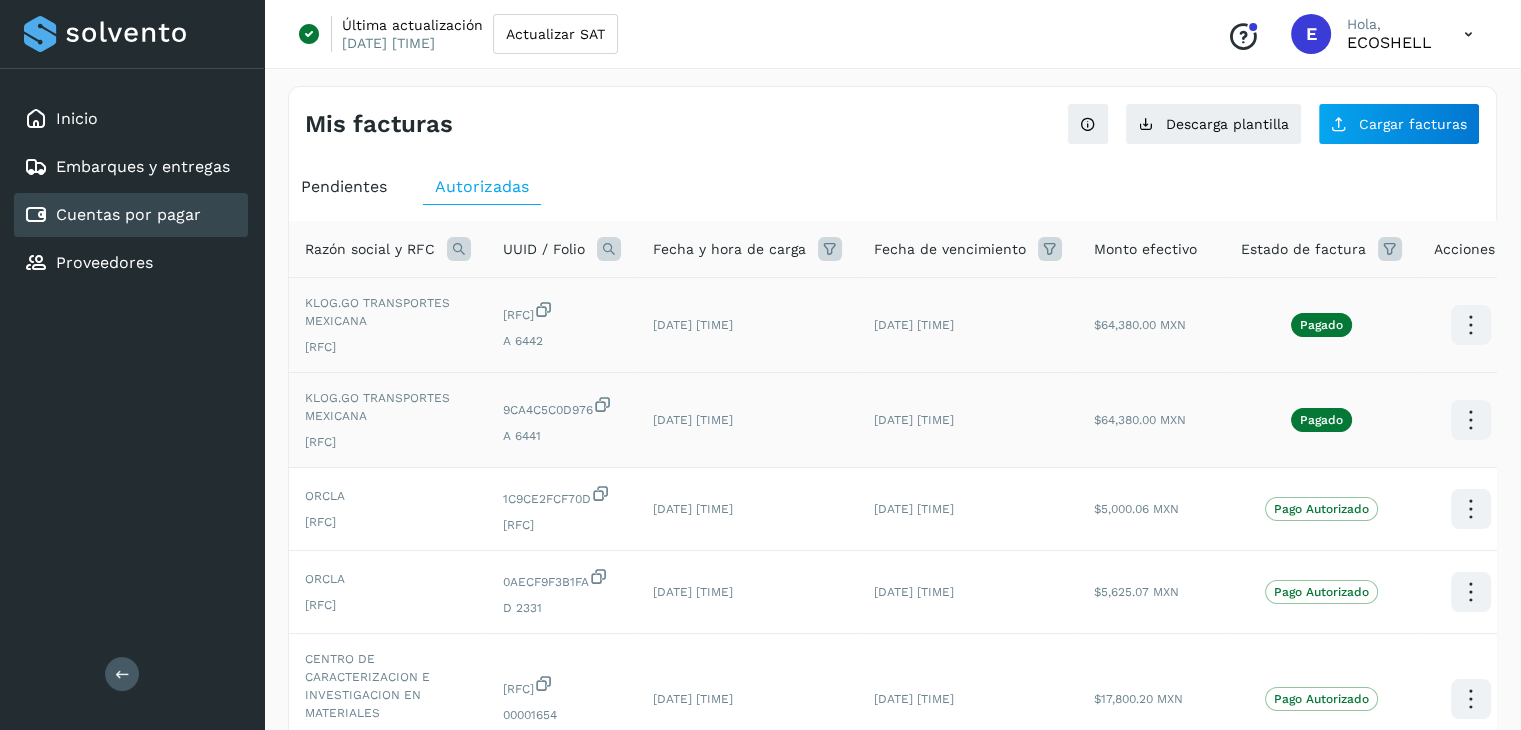 click at bounding box center [1470, 325] 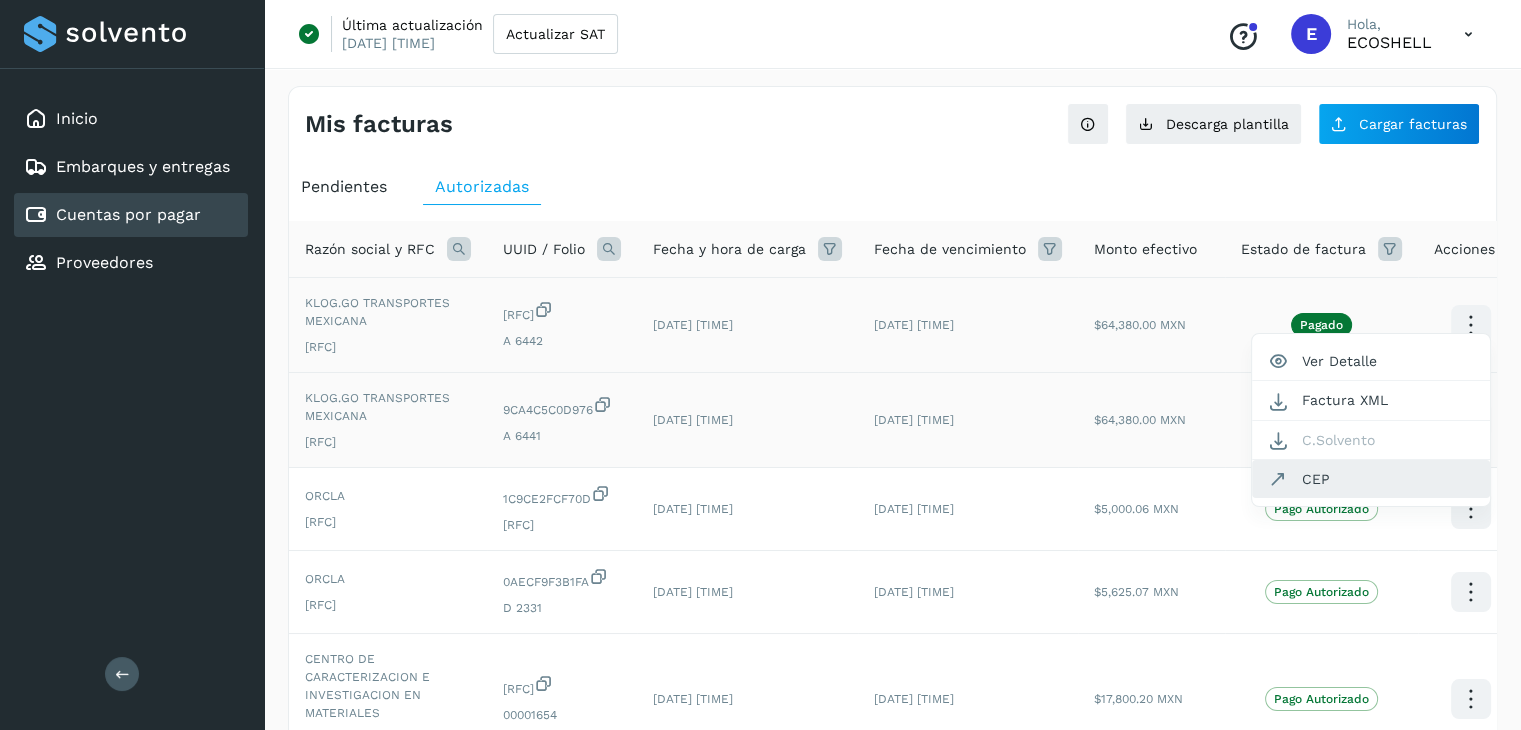 click on "CEP" 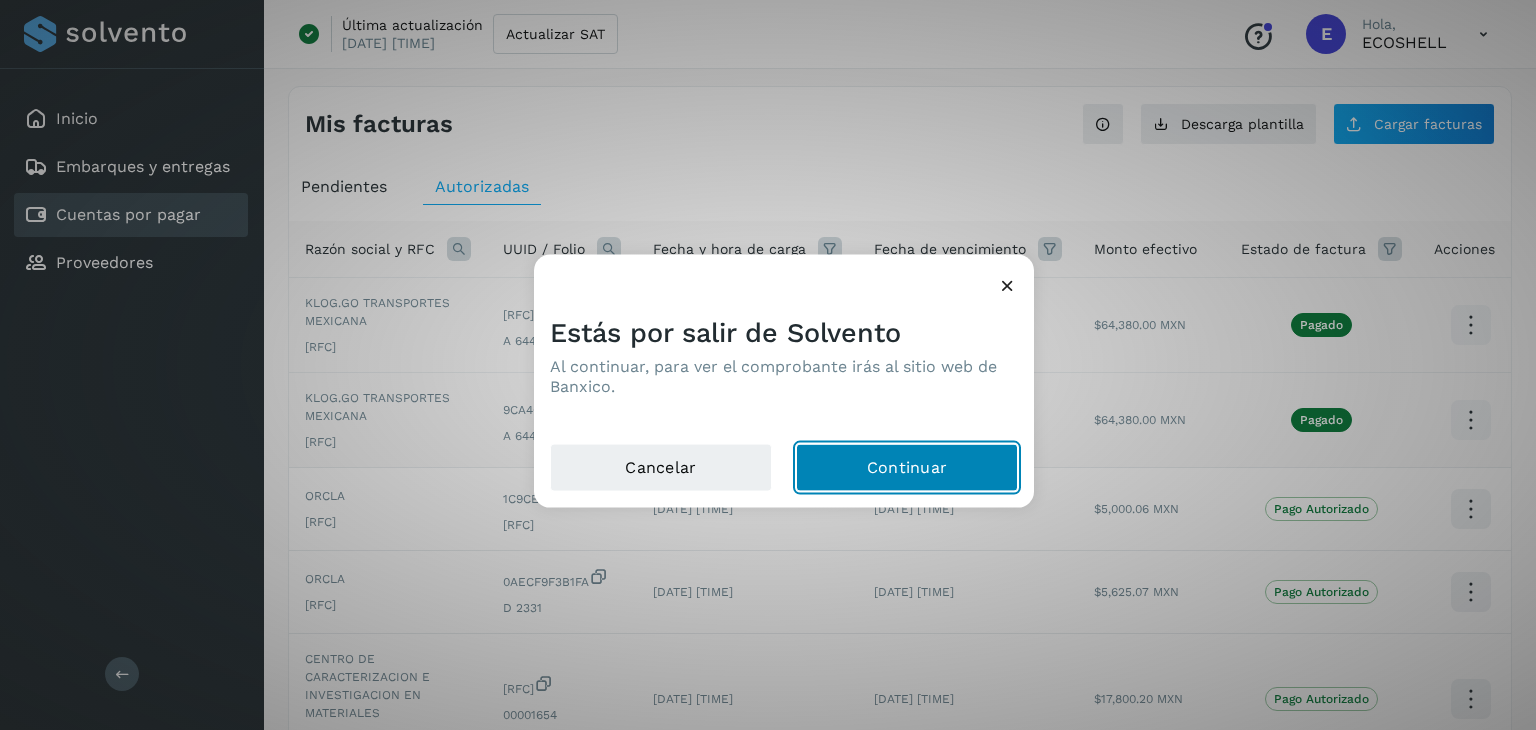 click on "Continuar" 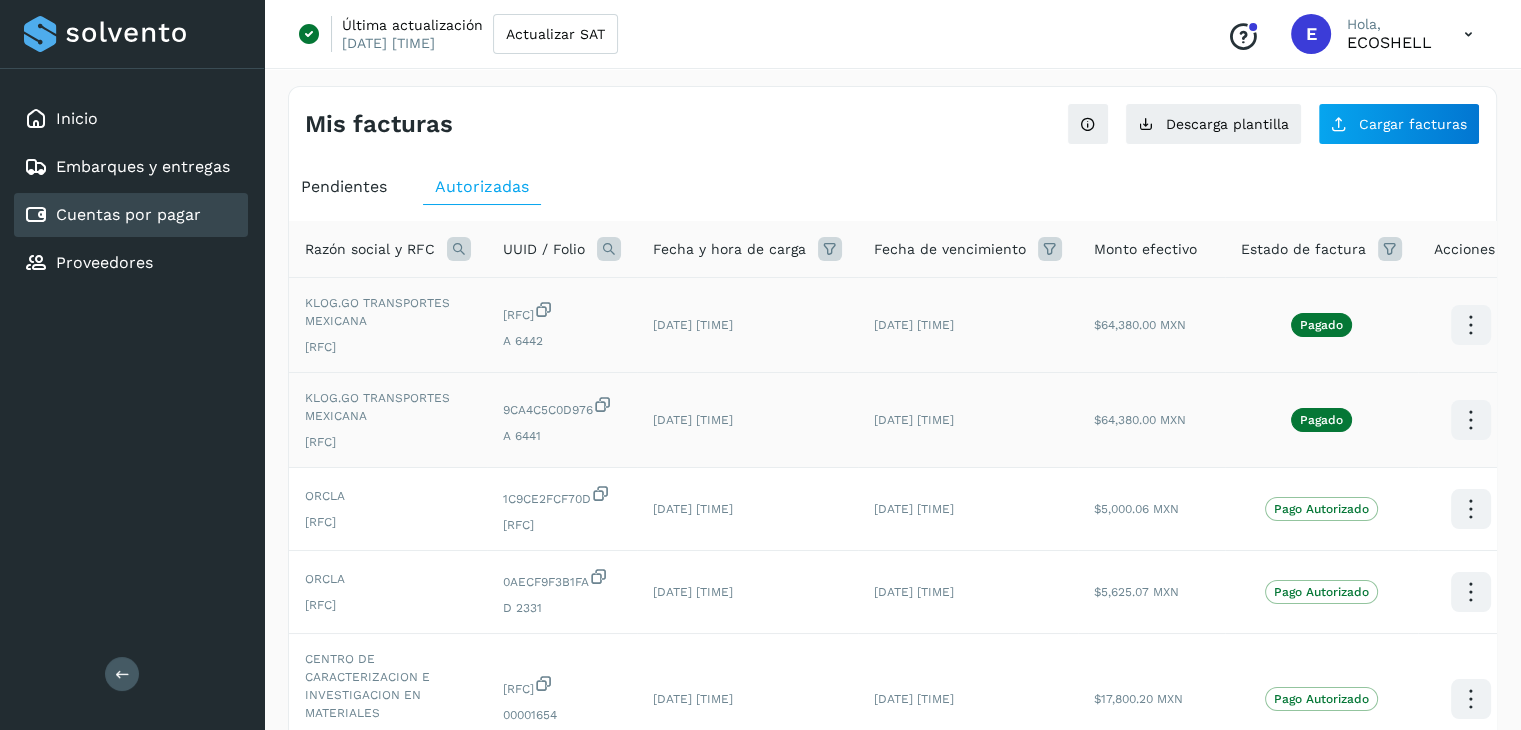 click at bounding box center [1470, 325] 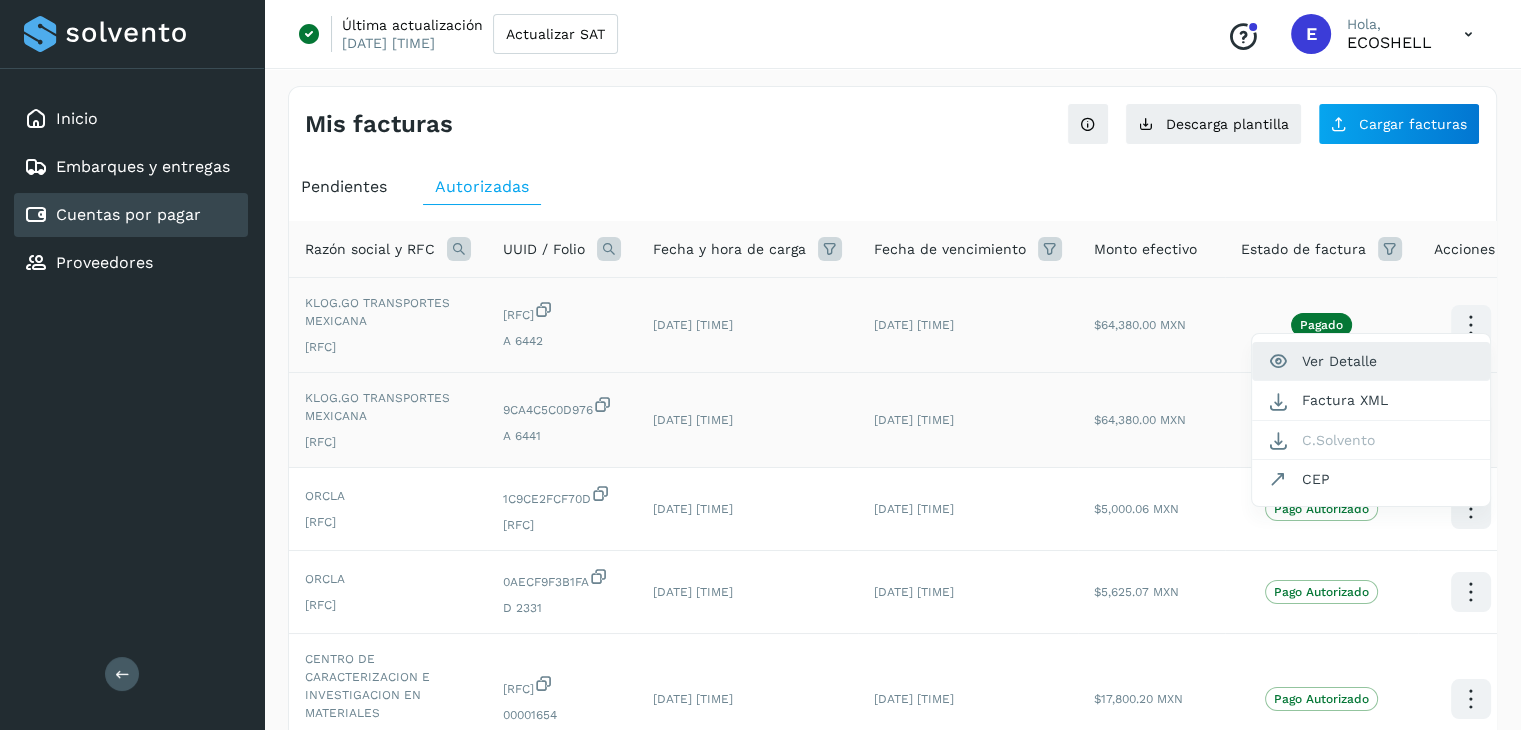 click on "Ver Detalle" 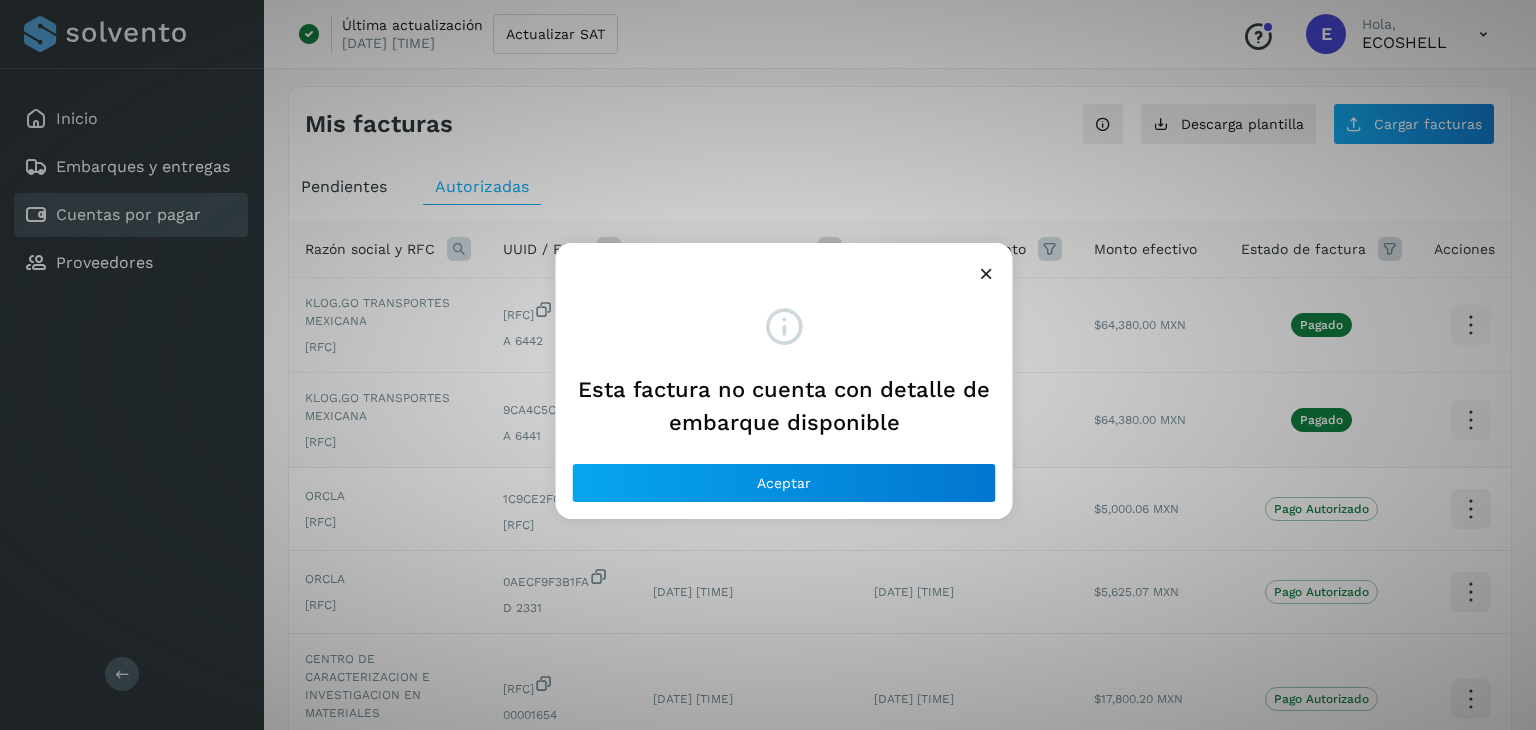 click at bounding box center (784, 266) 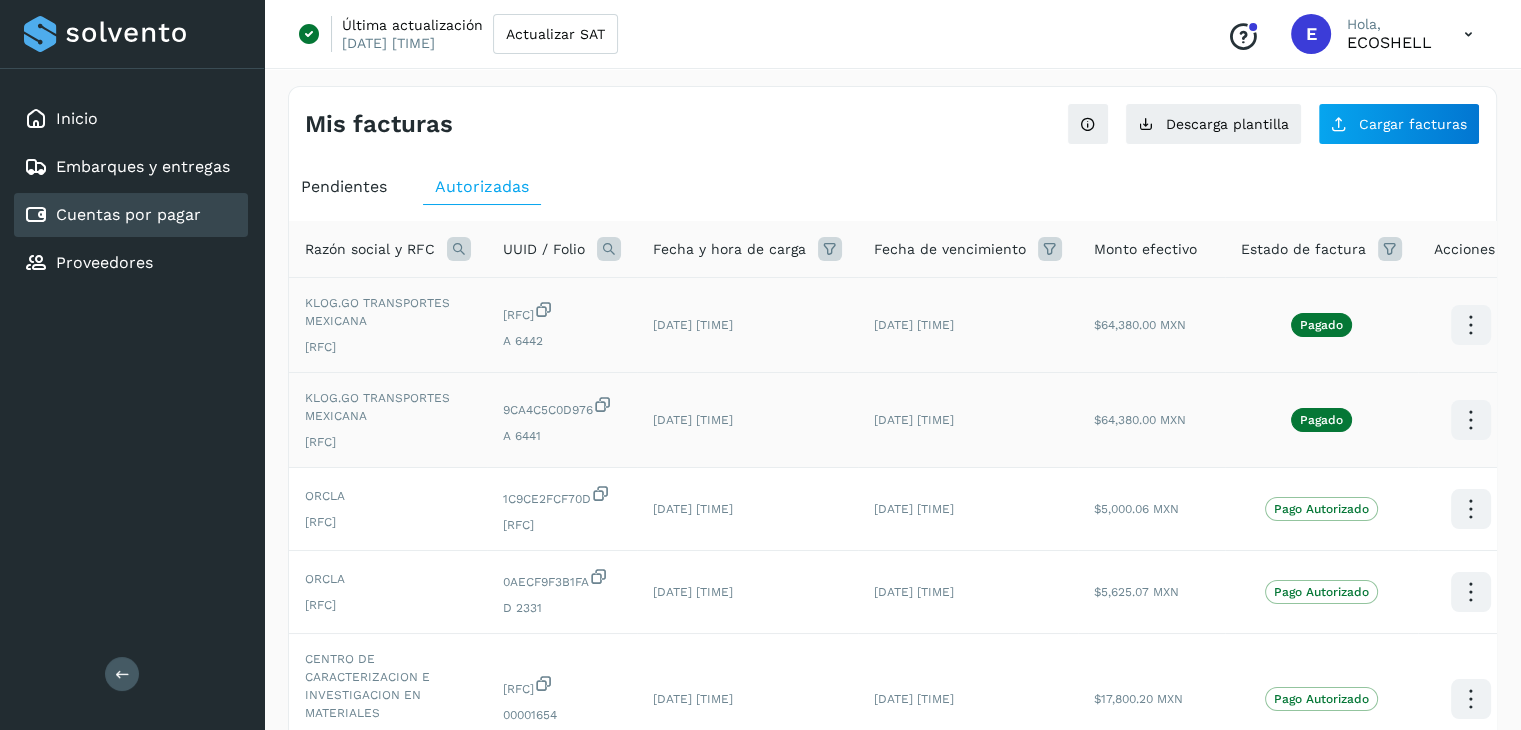 click at bounding box center (1470, 325) 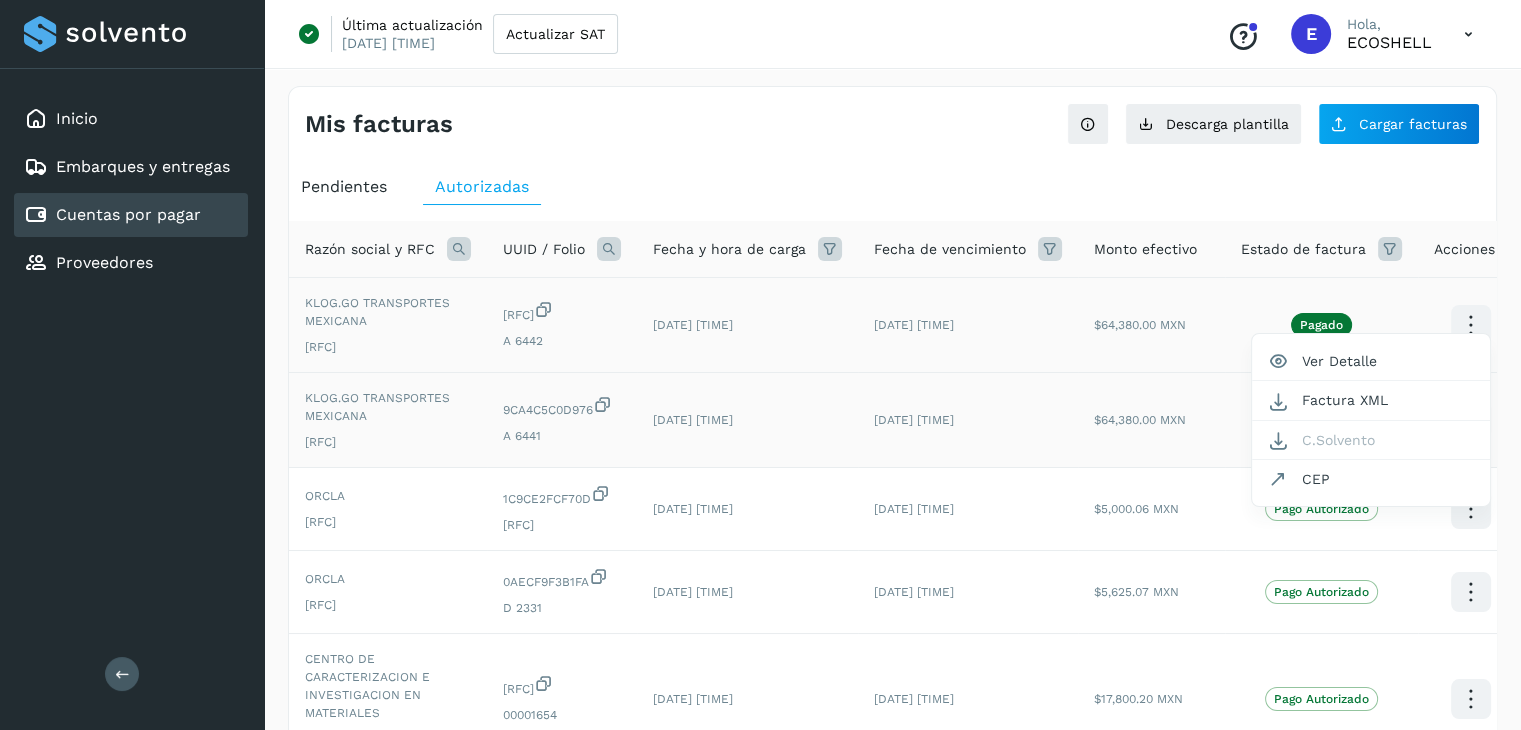 click at bounding box center [760, 365] 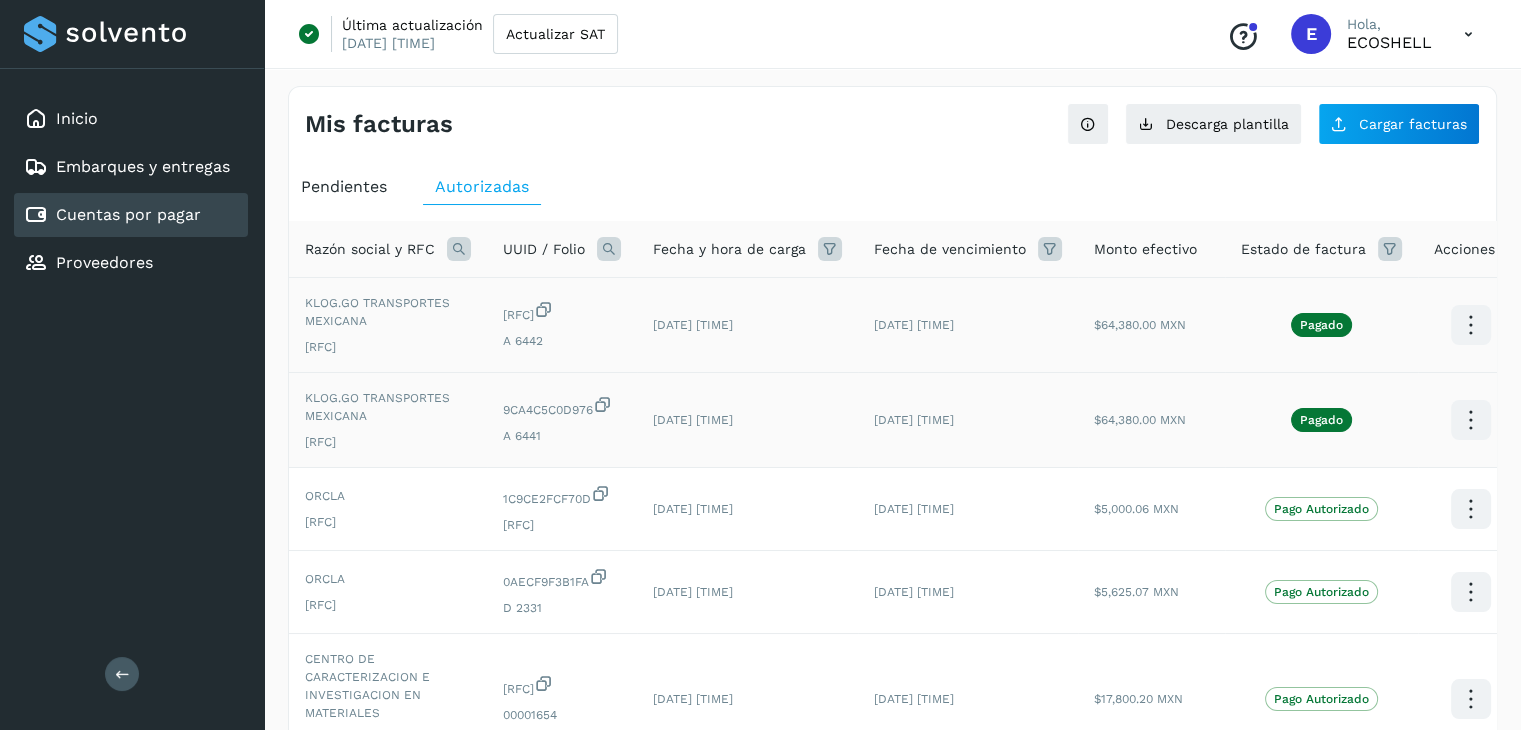 click on "Pagado" 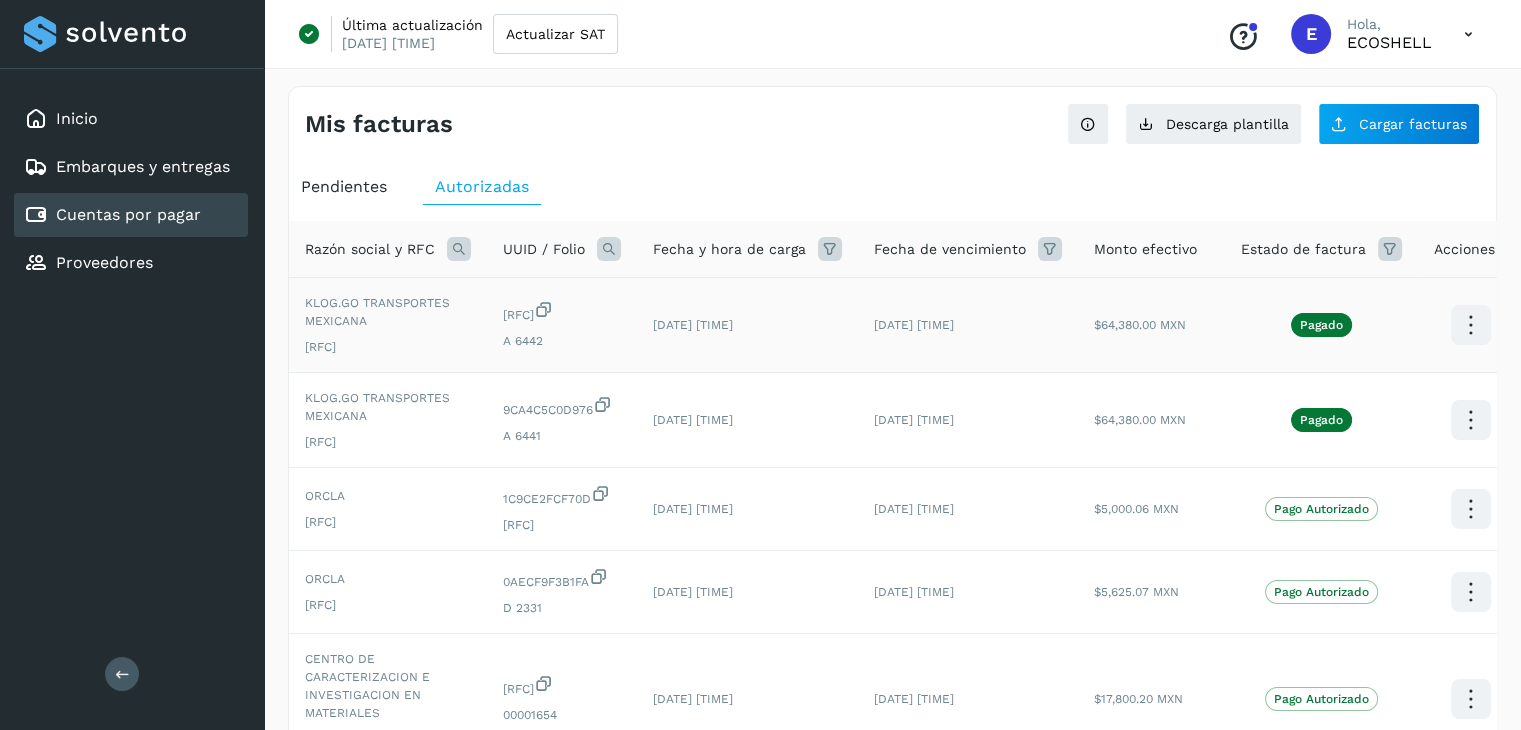 click at bounding box center (1470, 325) 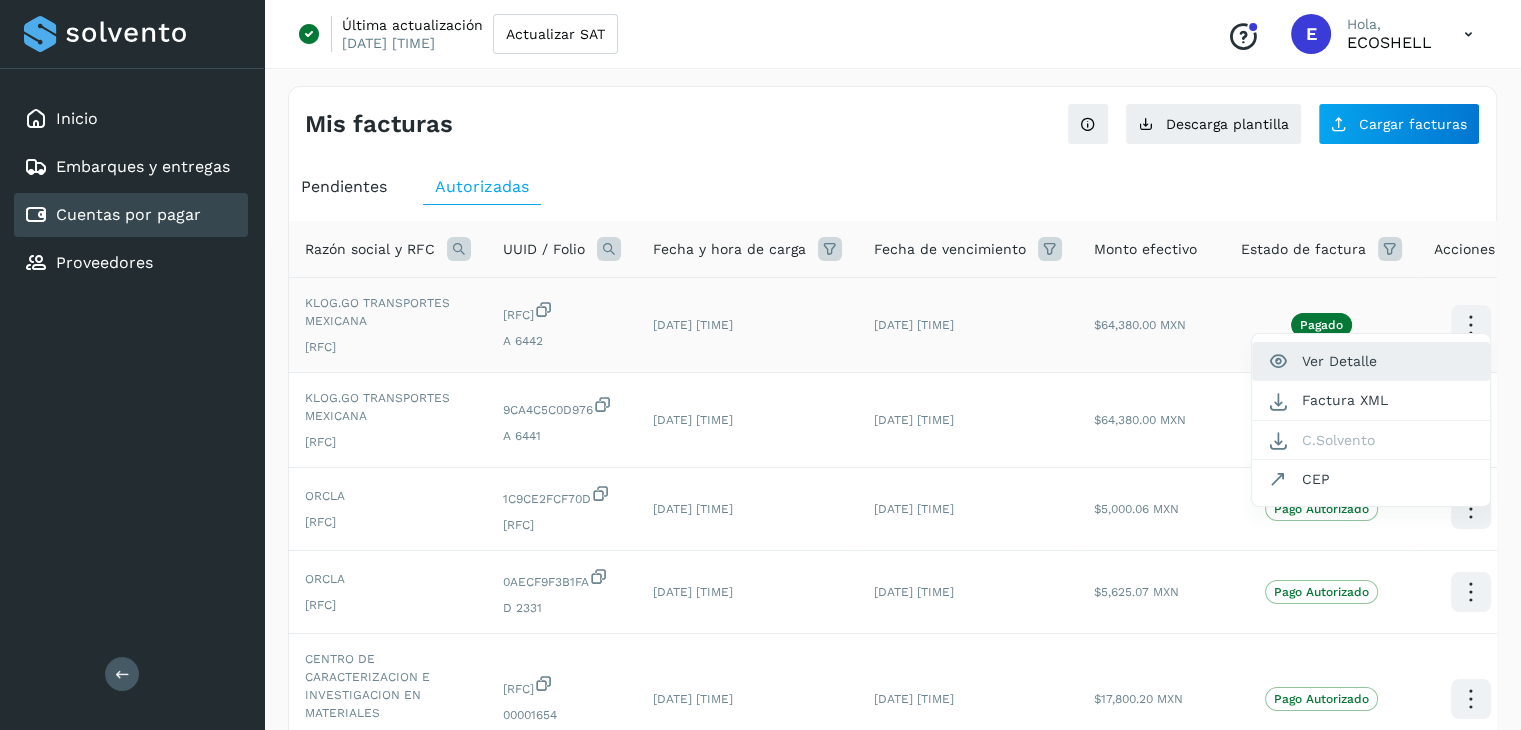 click on "Ver Detalle" 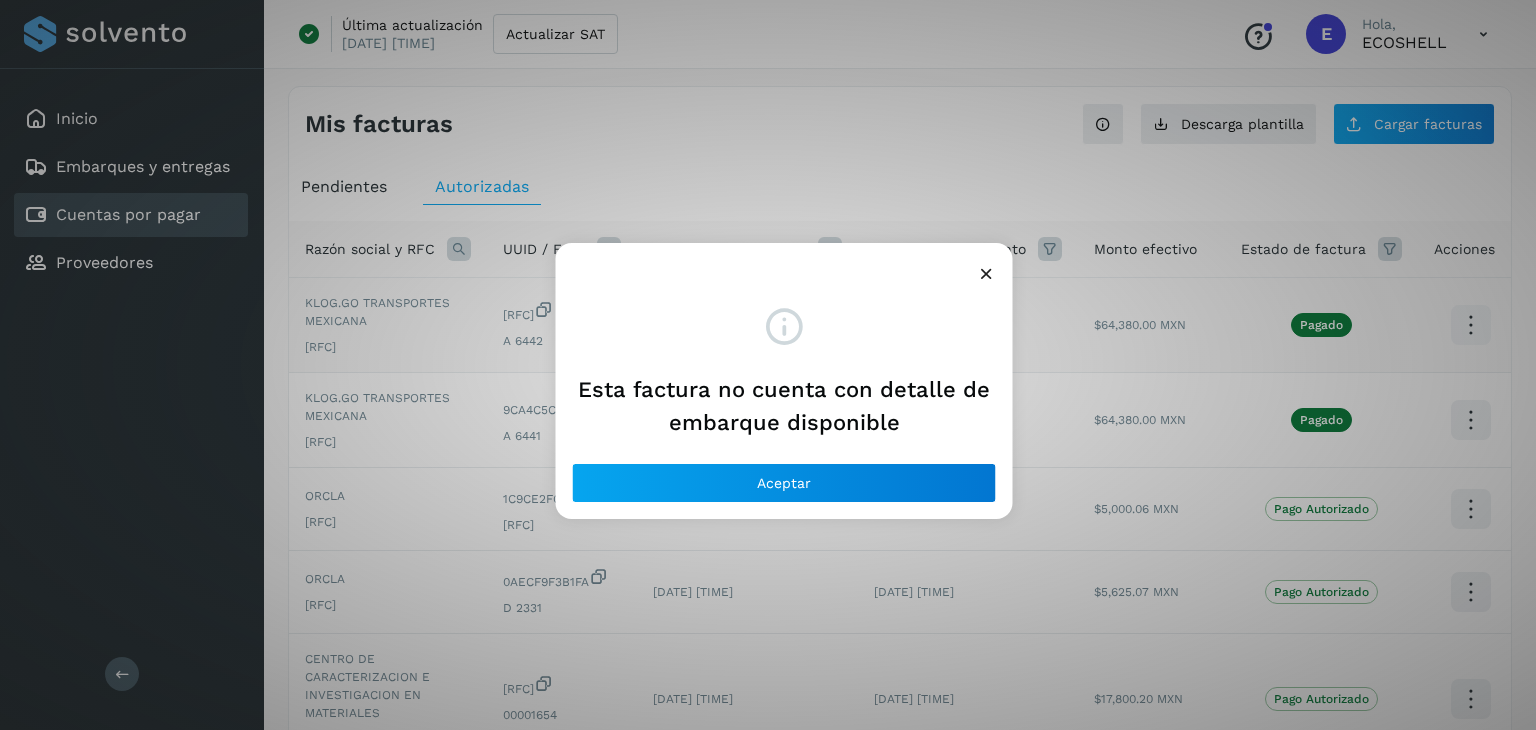 click at bounding box center [986, 273] 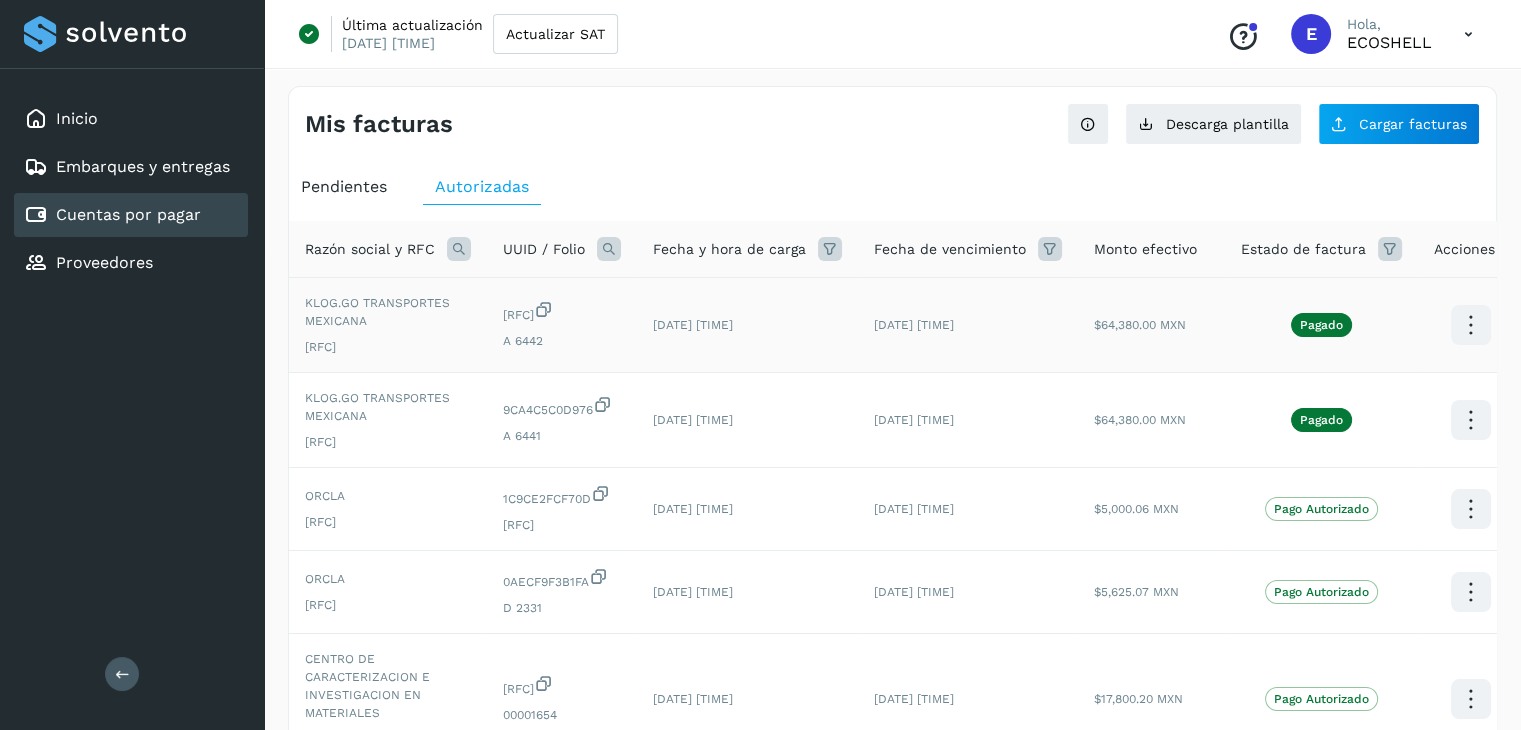 click at bounding box center (1470, 325) 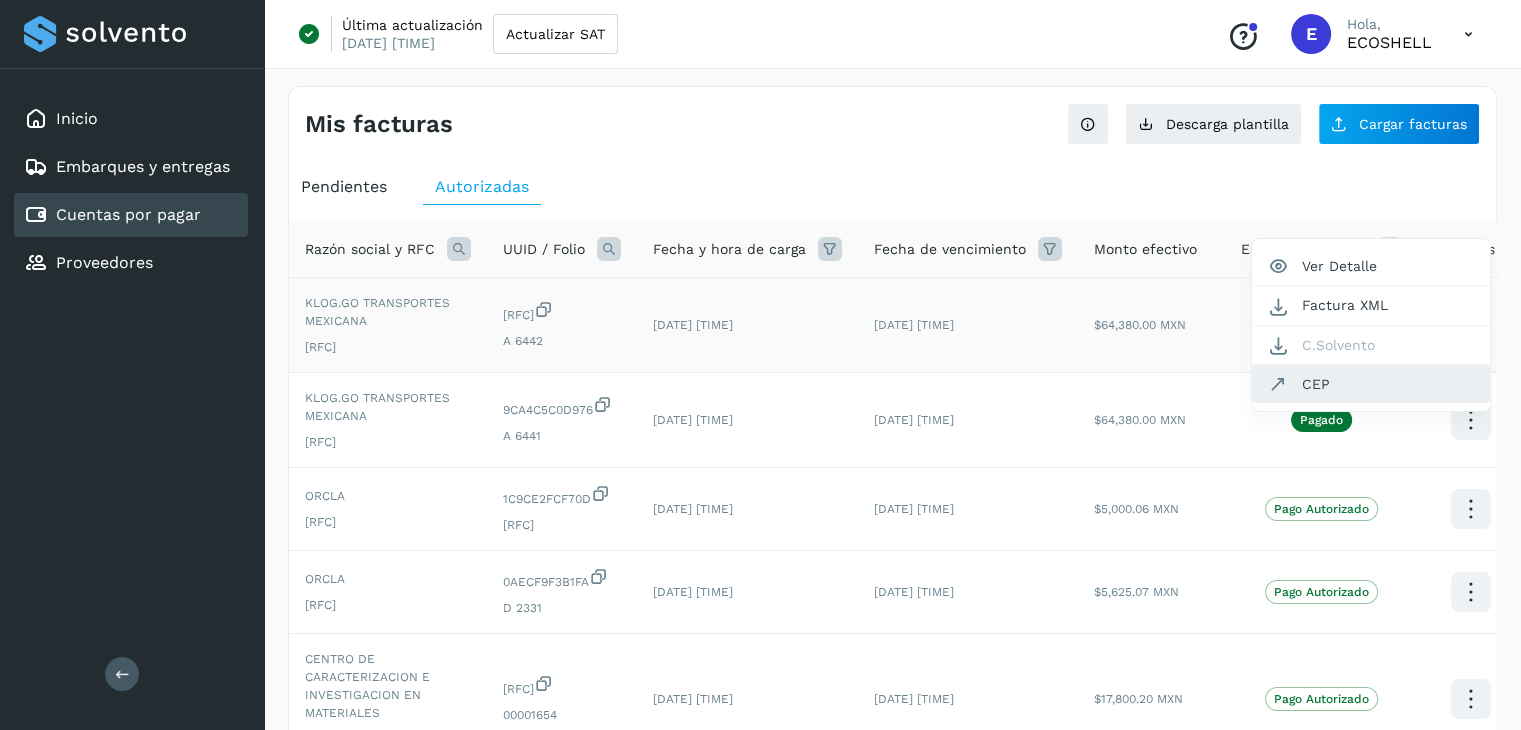 click on "CEP" 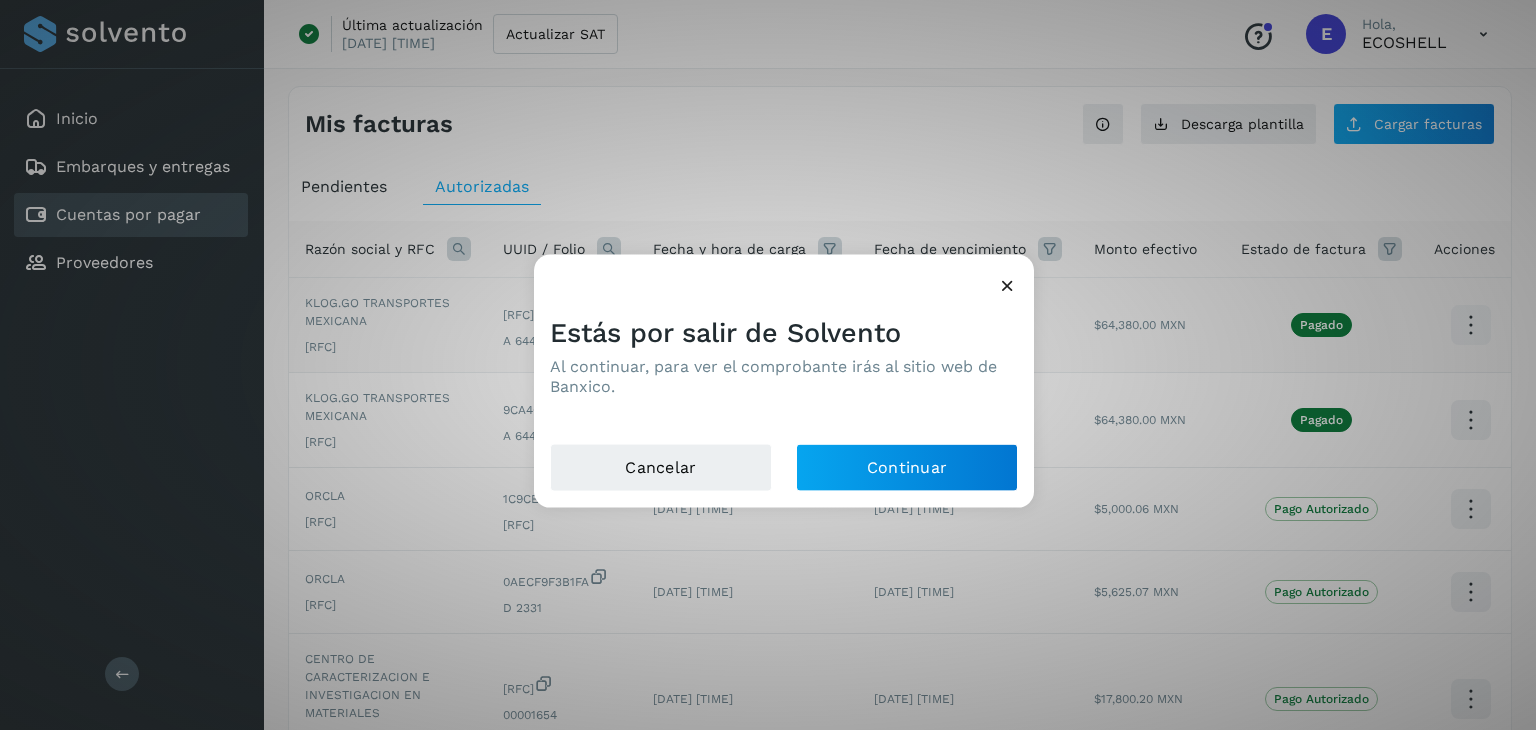 click at bounding box center (784, 278) 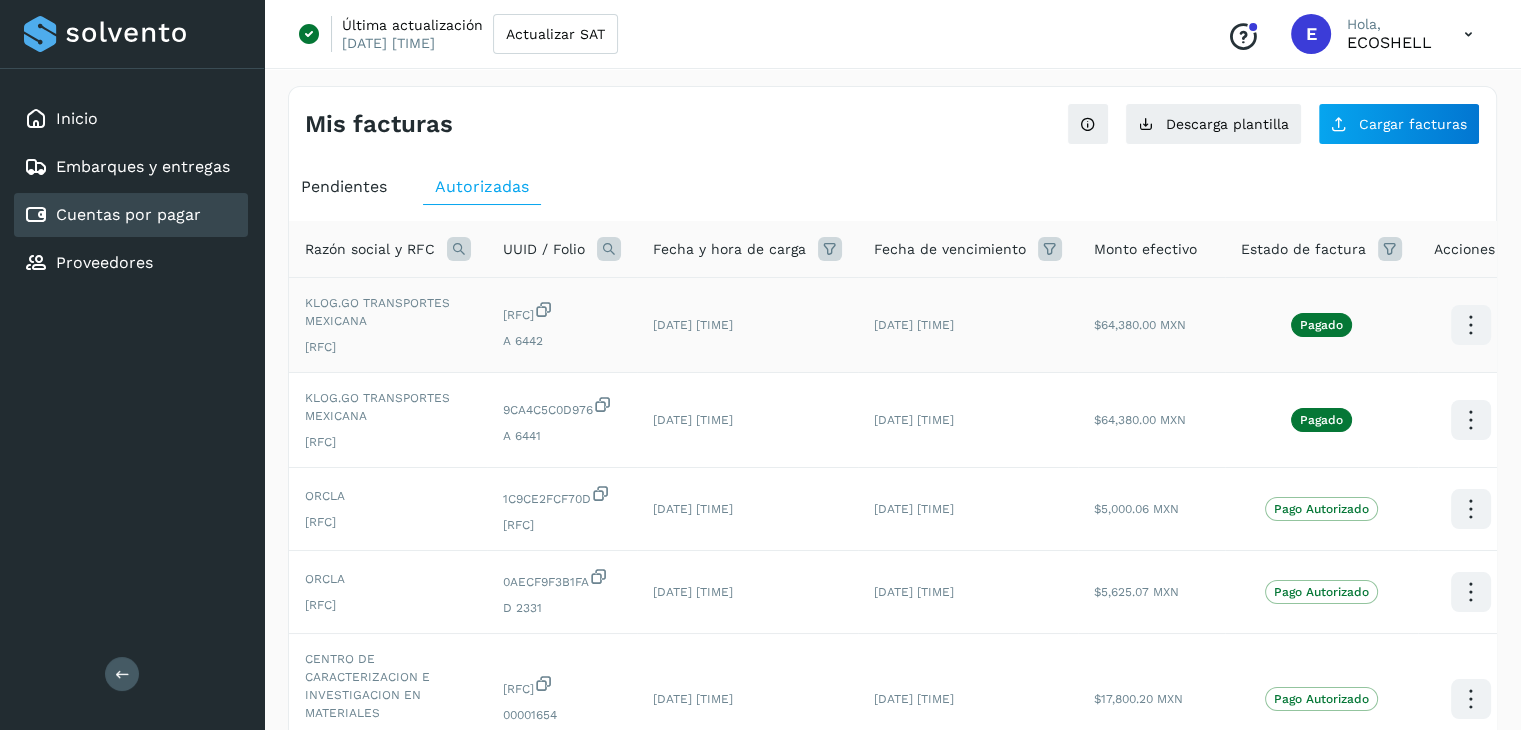 click at bounding box center [1468, 34] 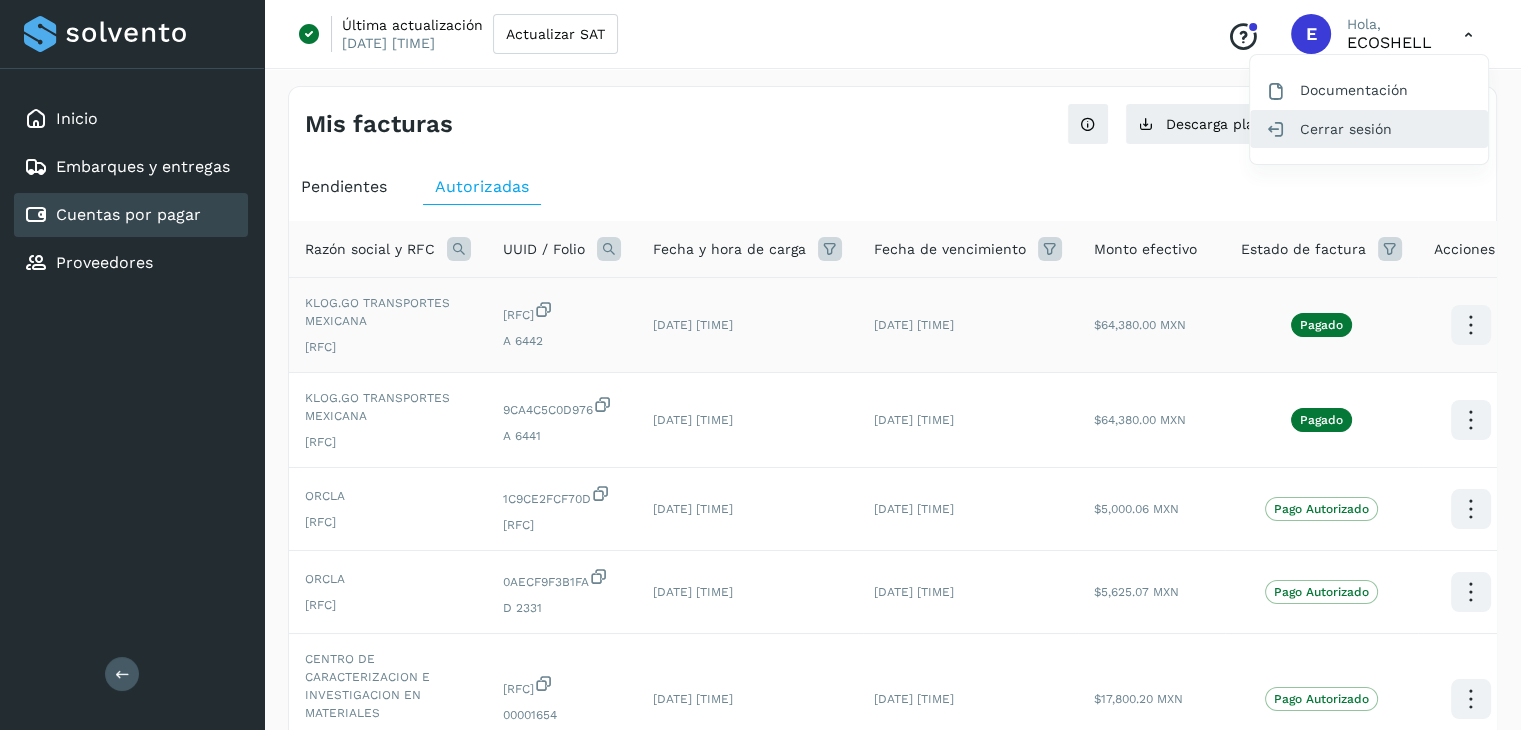 click on "Cerrar sesión" 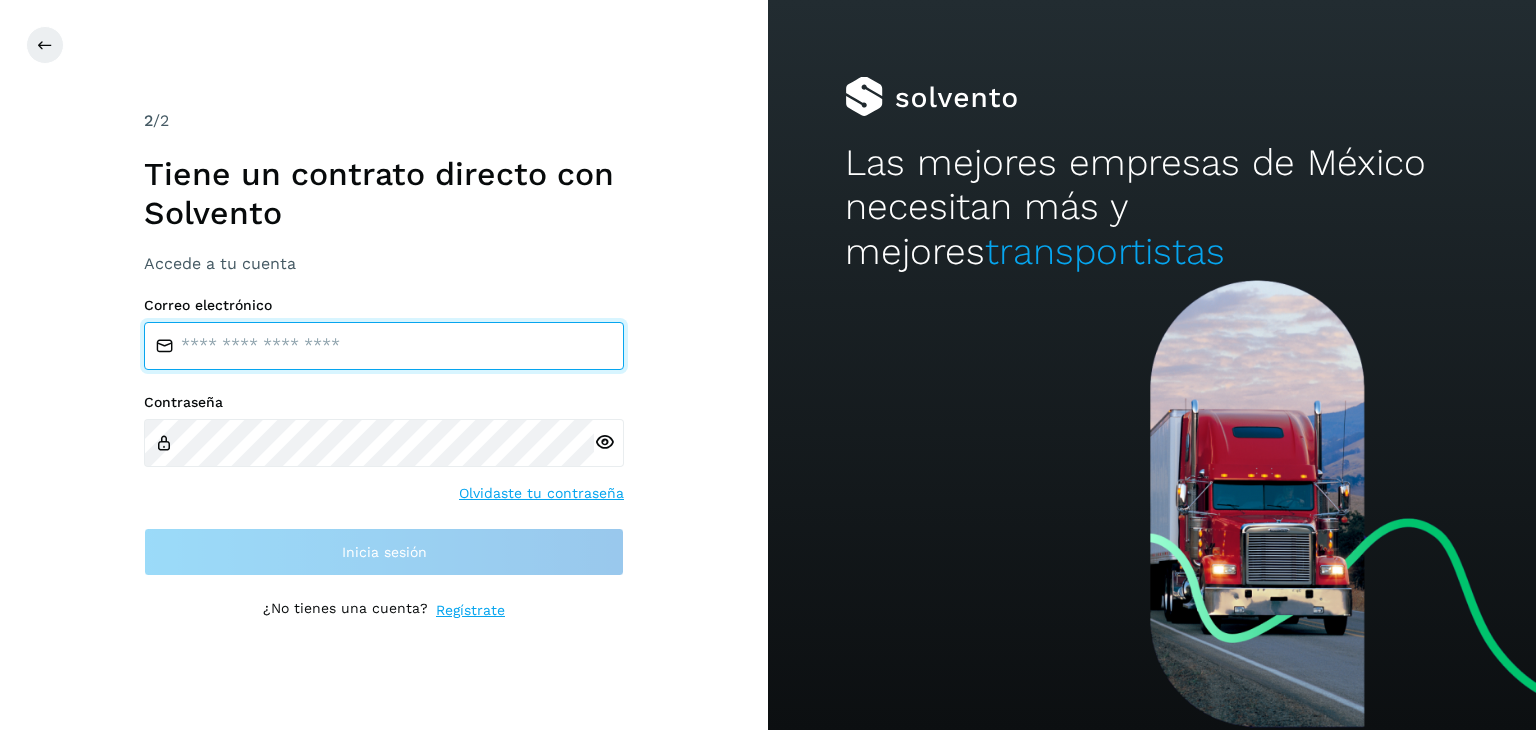 type on "**********" 